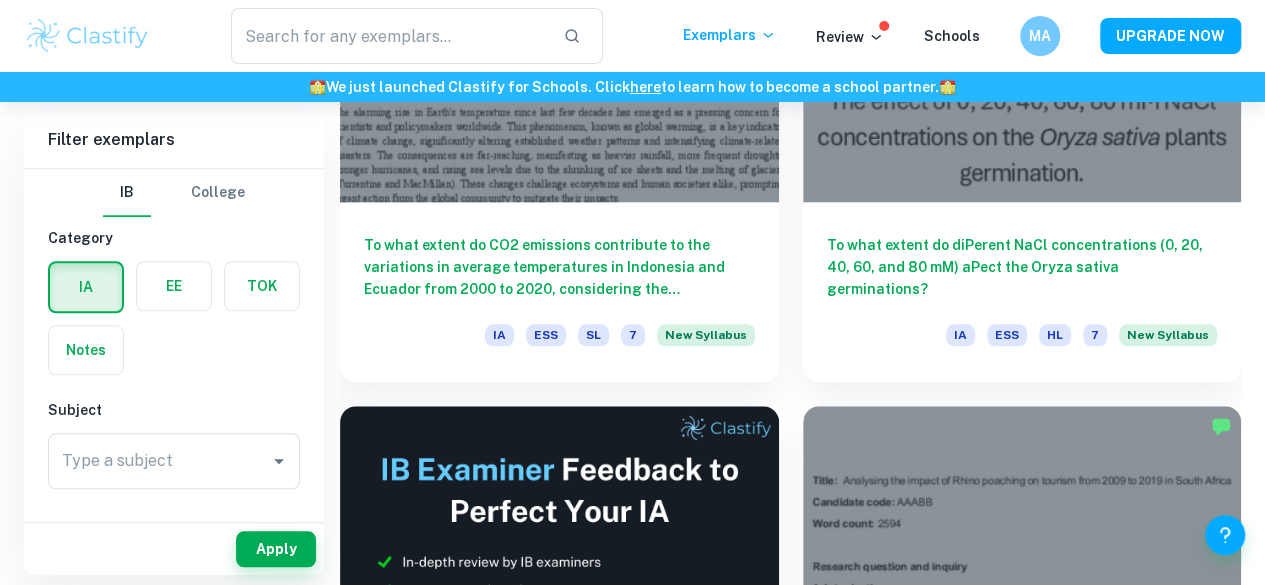 scroll, scrollTop: 802, scrollLeft: 0, axis: vertical 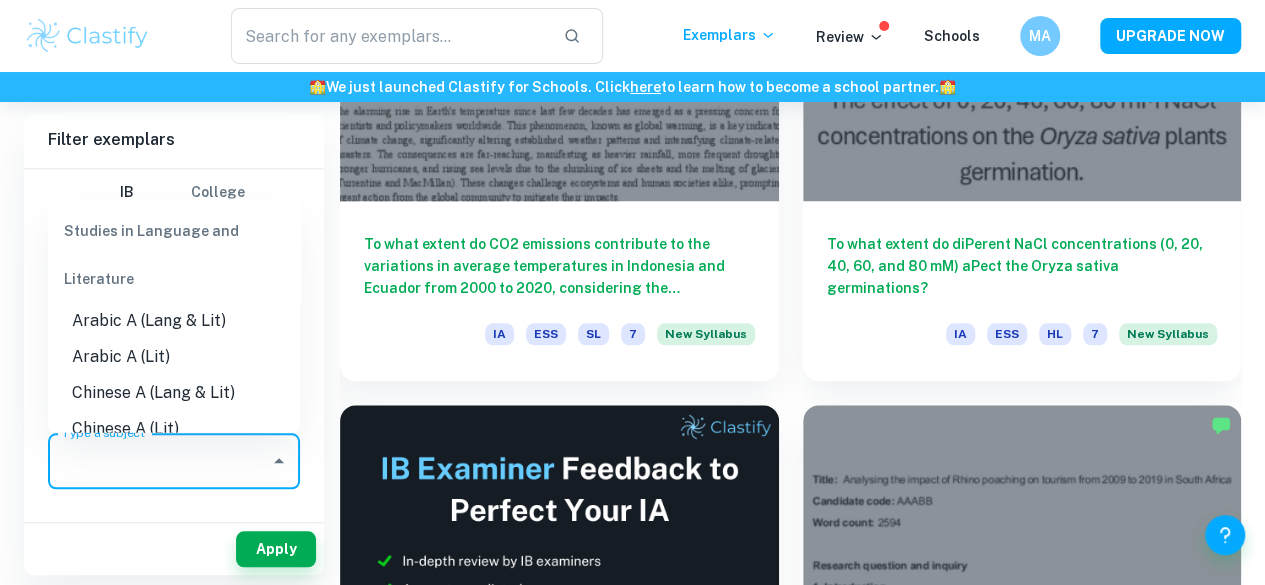 click on "Type a subject" at bounding box center [159, 461] 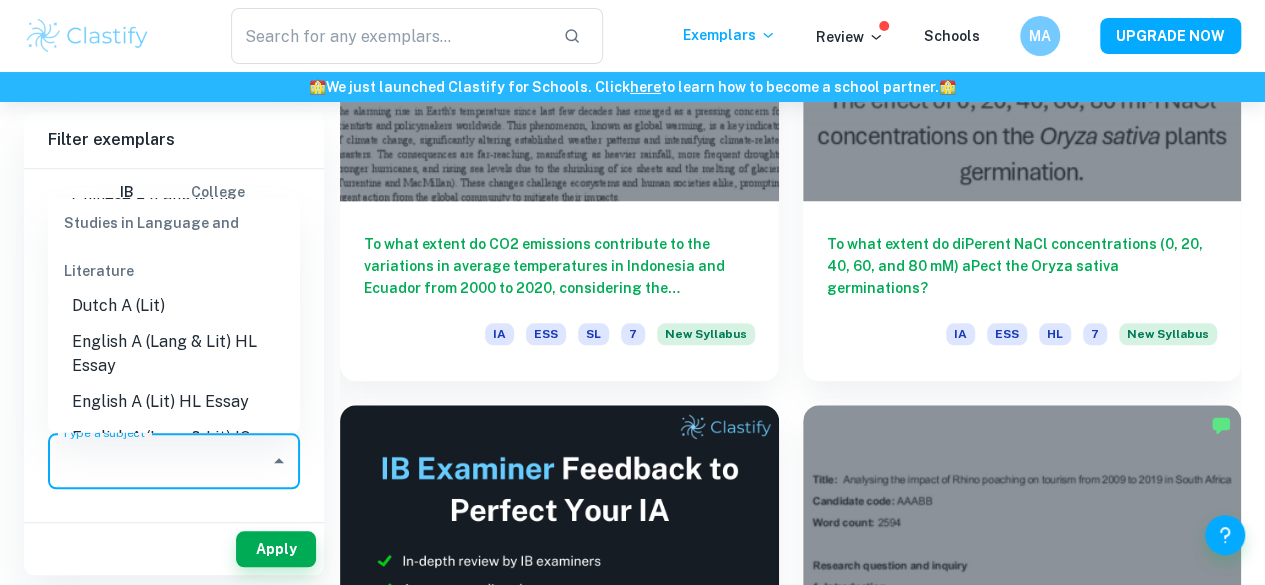 scroll, scrollTop: 192, scrollLeft: 0, axis: vertical 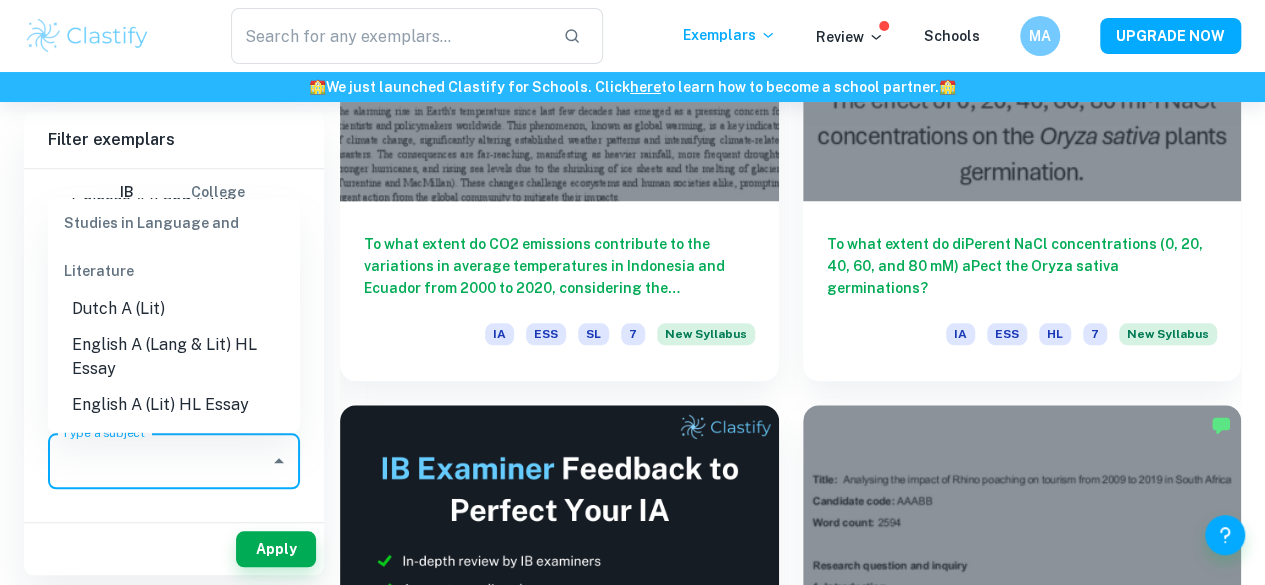 type on "h" 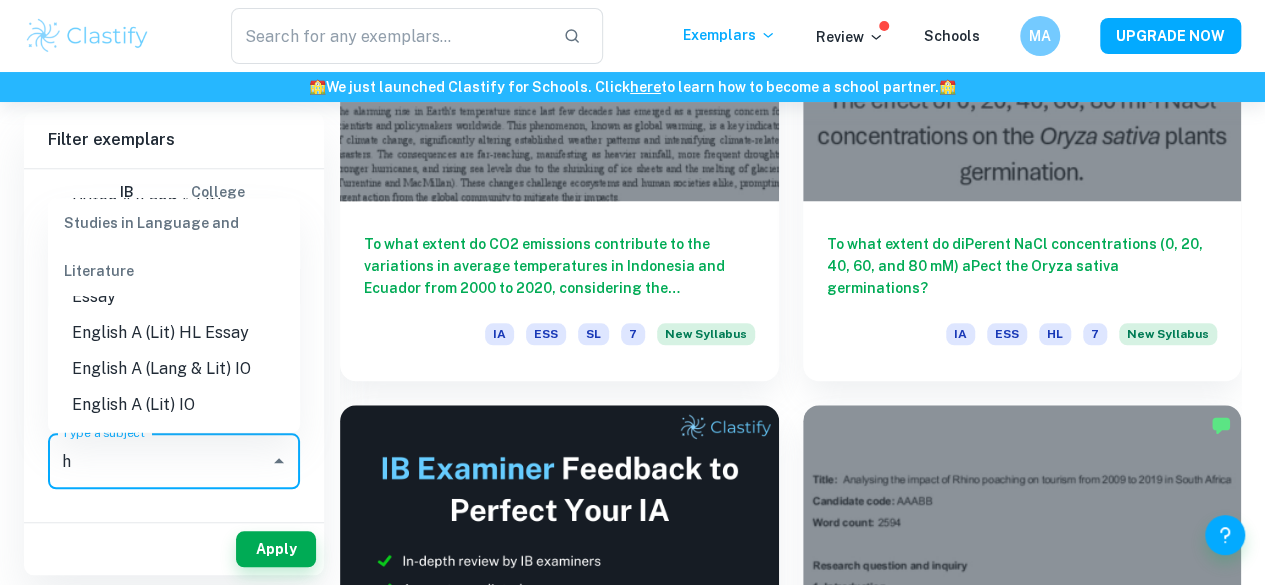 scroll, scrollTop: 0, scrollLeft: 0, axis: both 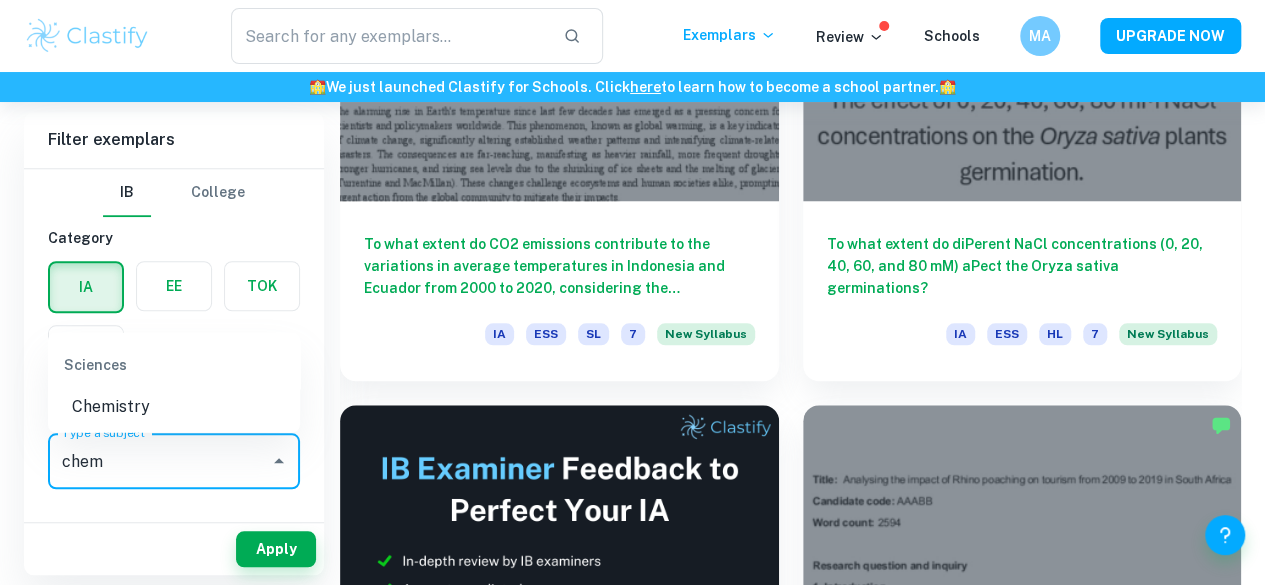 click on "Chemistry" at bounding box center (174, 406) 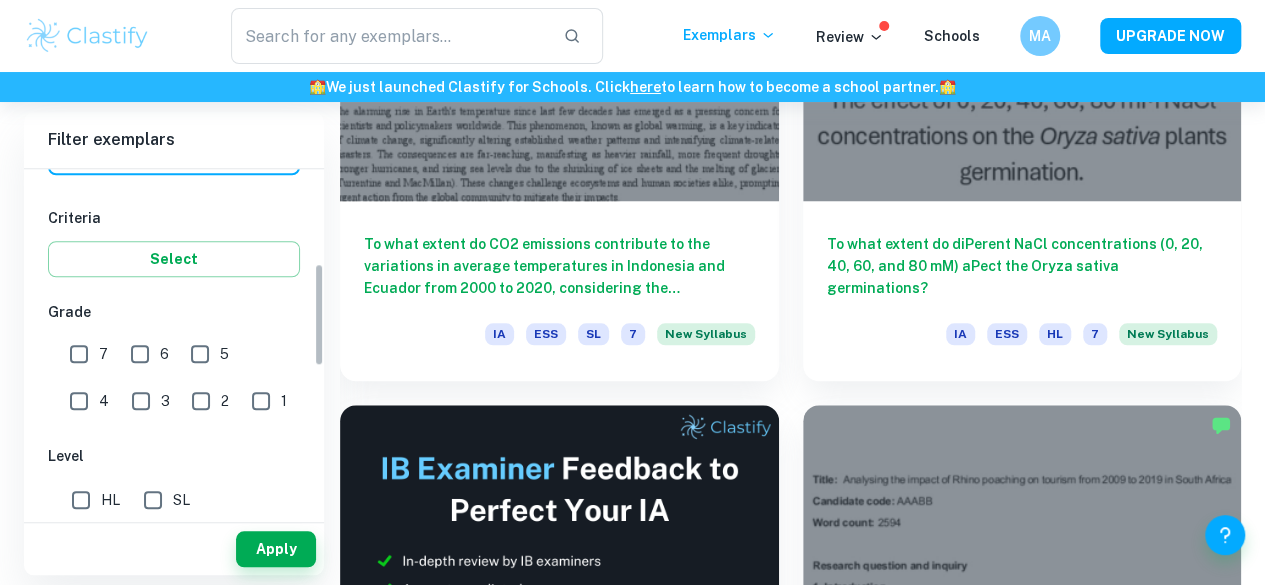 scroll, scrollTop: 315, scrollLeft: 0, axis: vertical 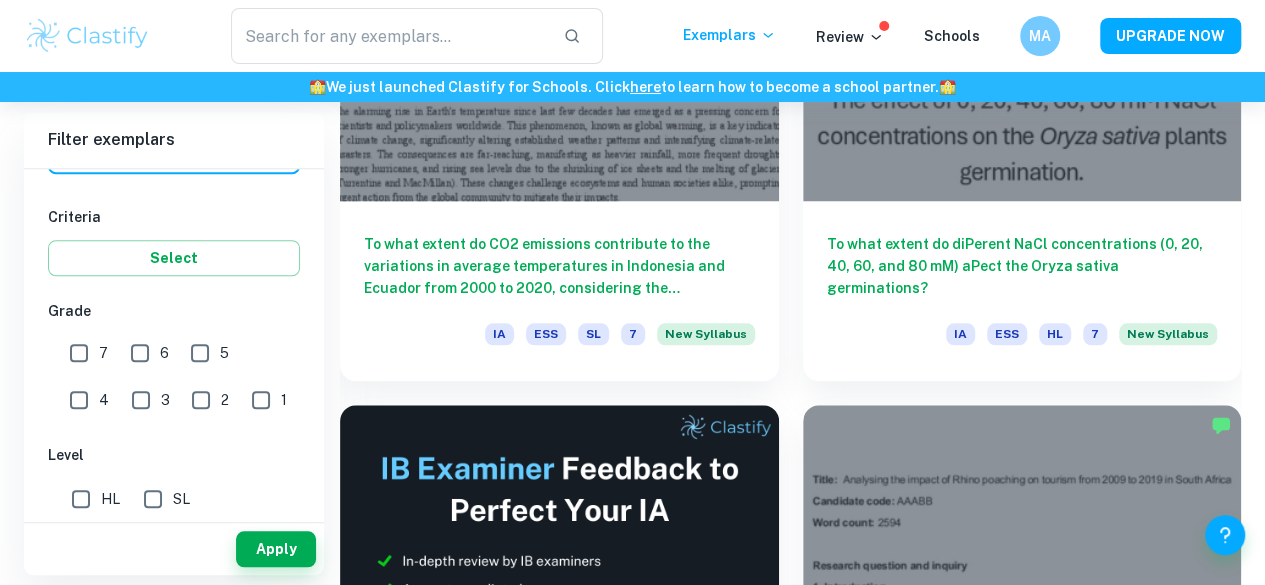 type on "Chemistry" 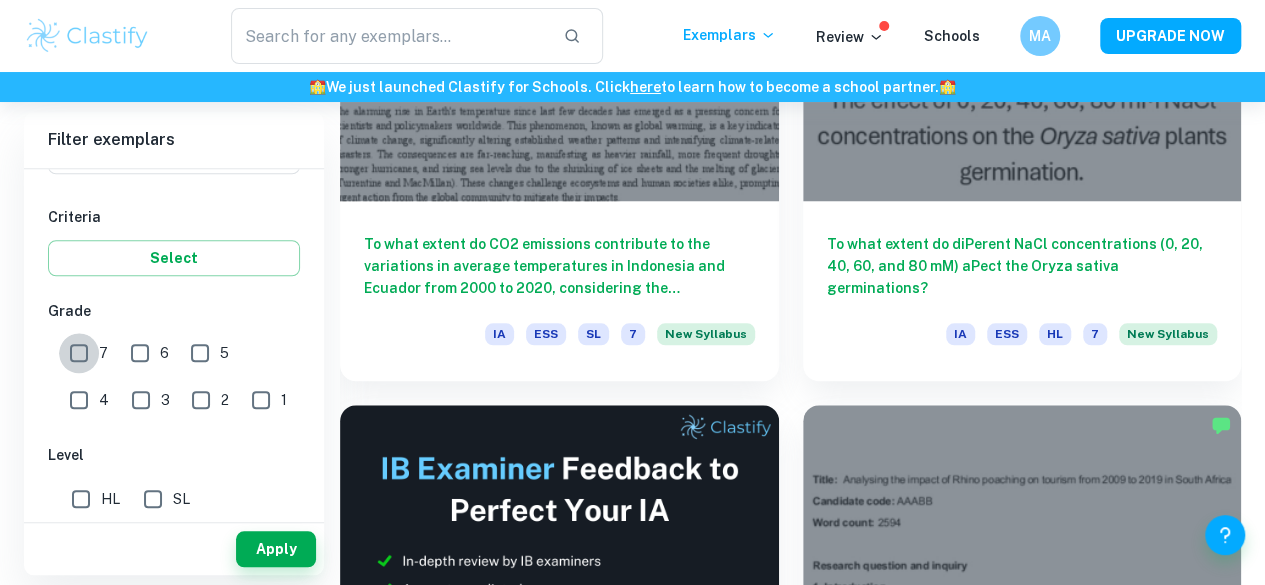 click on "7" at bounding box center (79, 353) 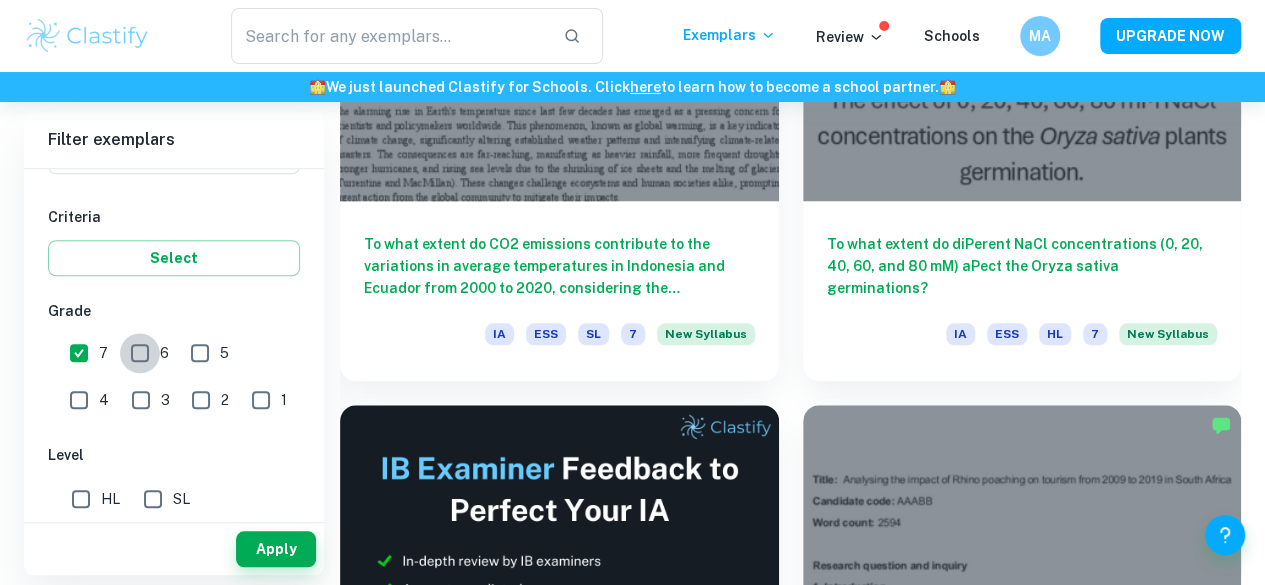 click on "6" at bounding box center (140, 353) 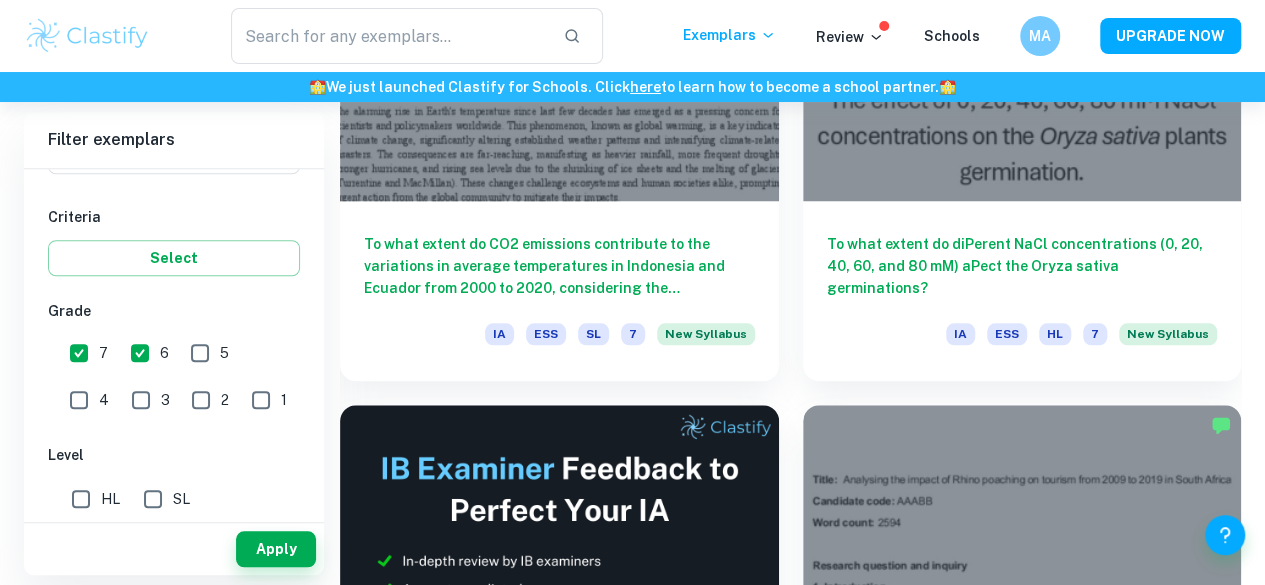 click on "HL" at bounding box center [81, 499] 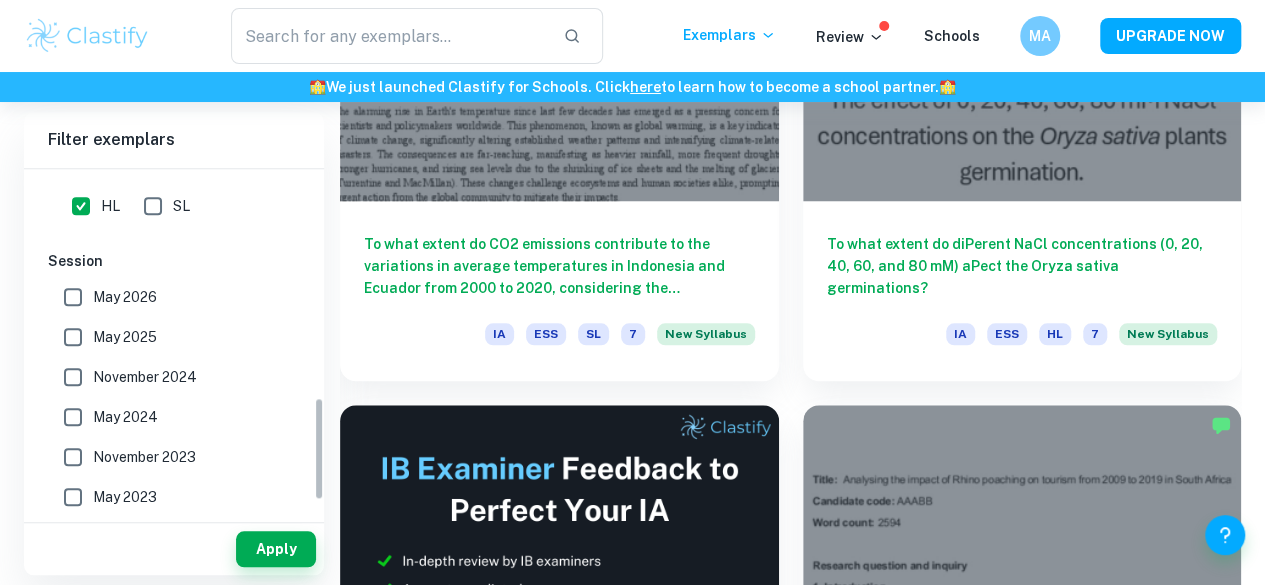 scroll, scrollTop: 808, scrollLeft: 0, axis: vertical 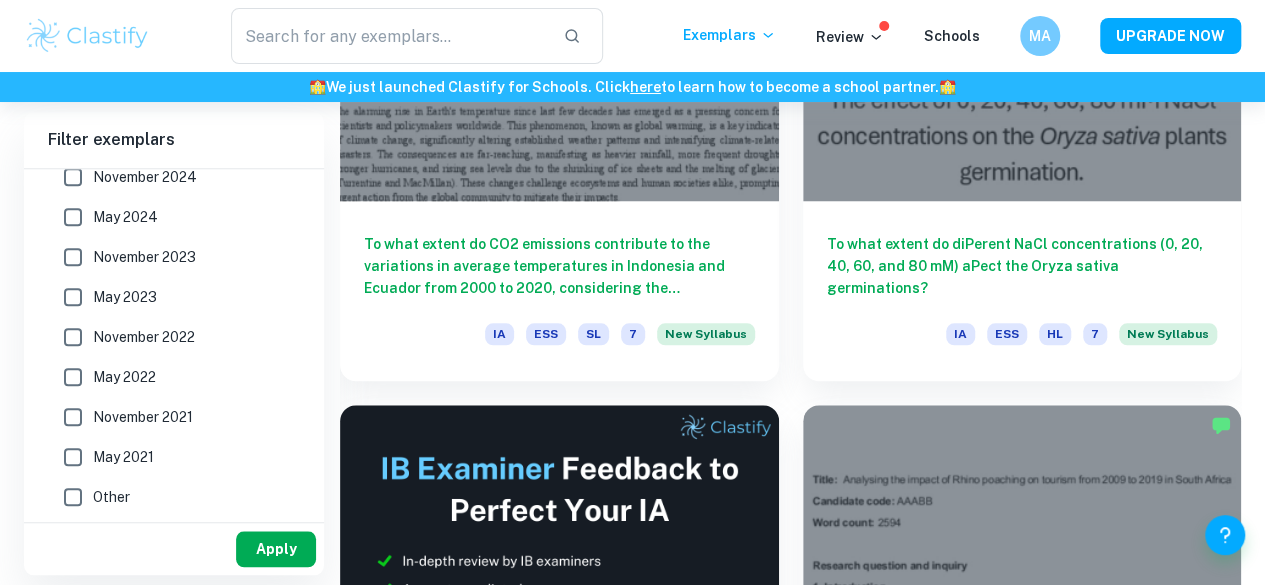 click on "Apply" at bounding box center [276, 549] 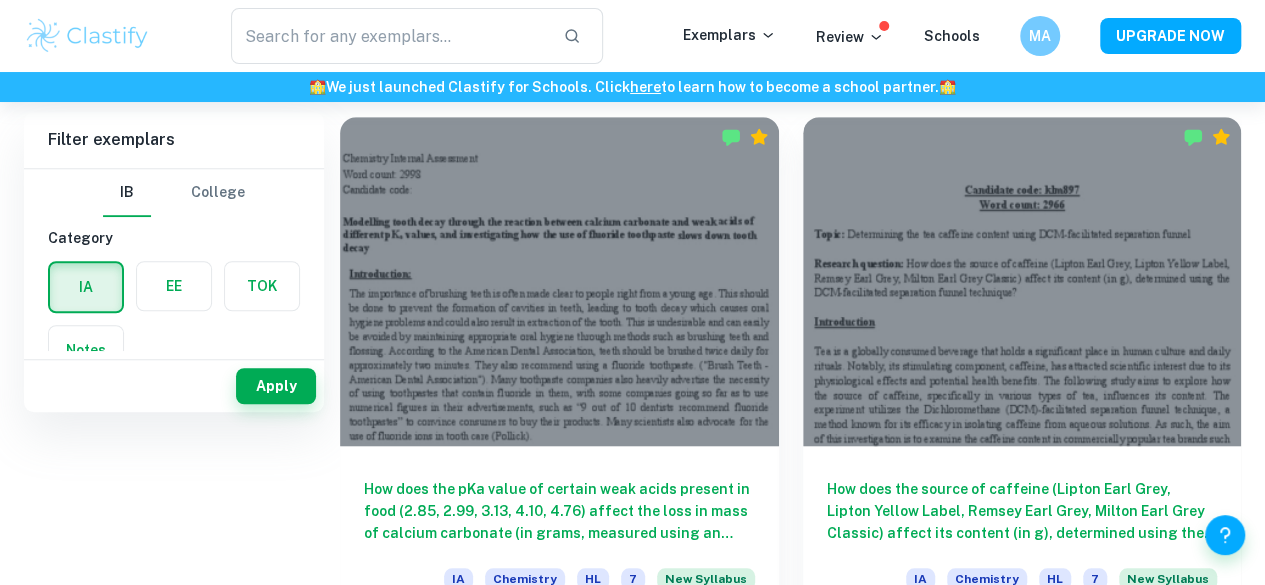 scroll, scrollTop: 0, scrollLeft: 0, axis: both 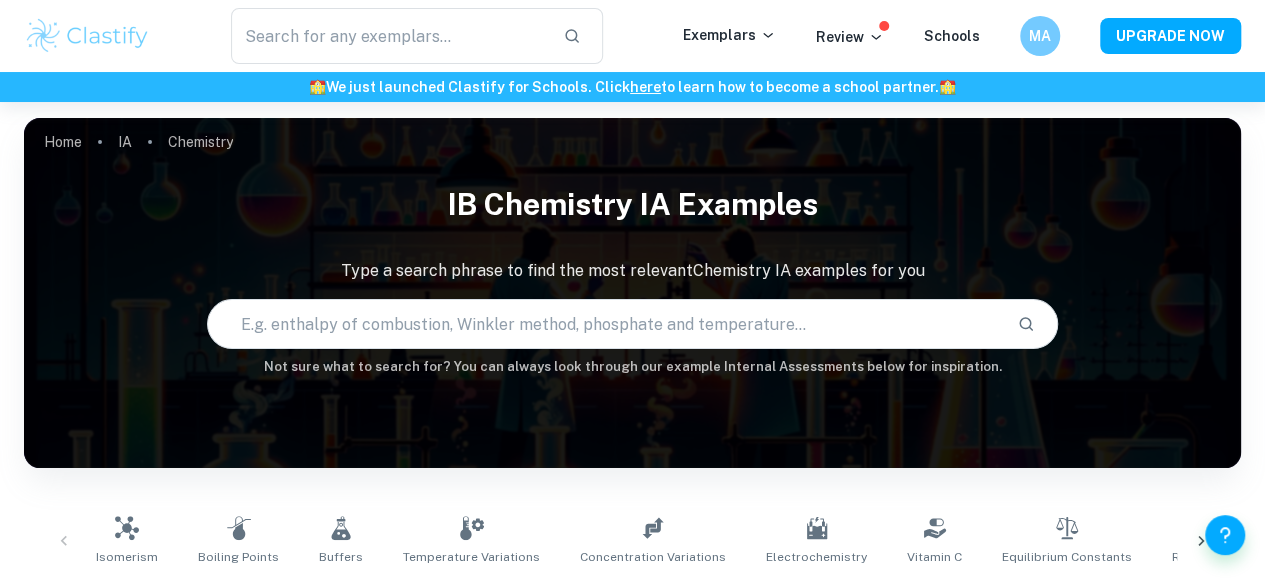 click at bounding box center (605, 324) 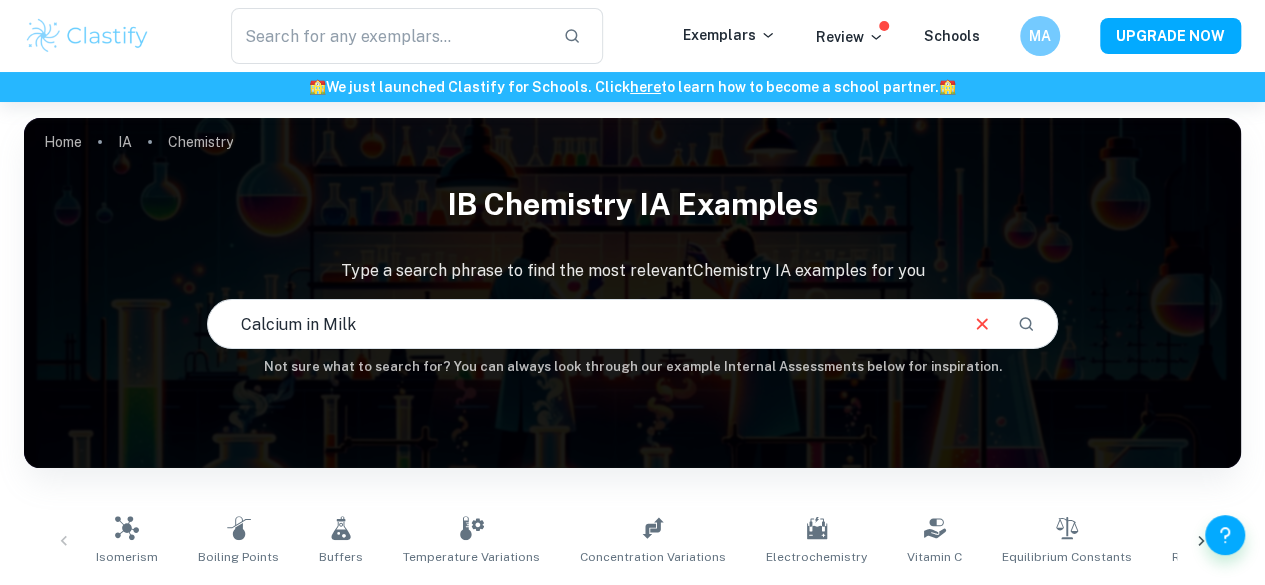 type on "Calcium in Milk" 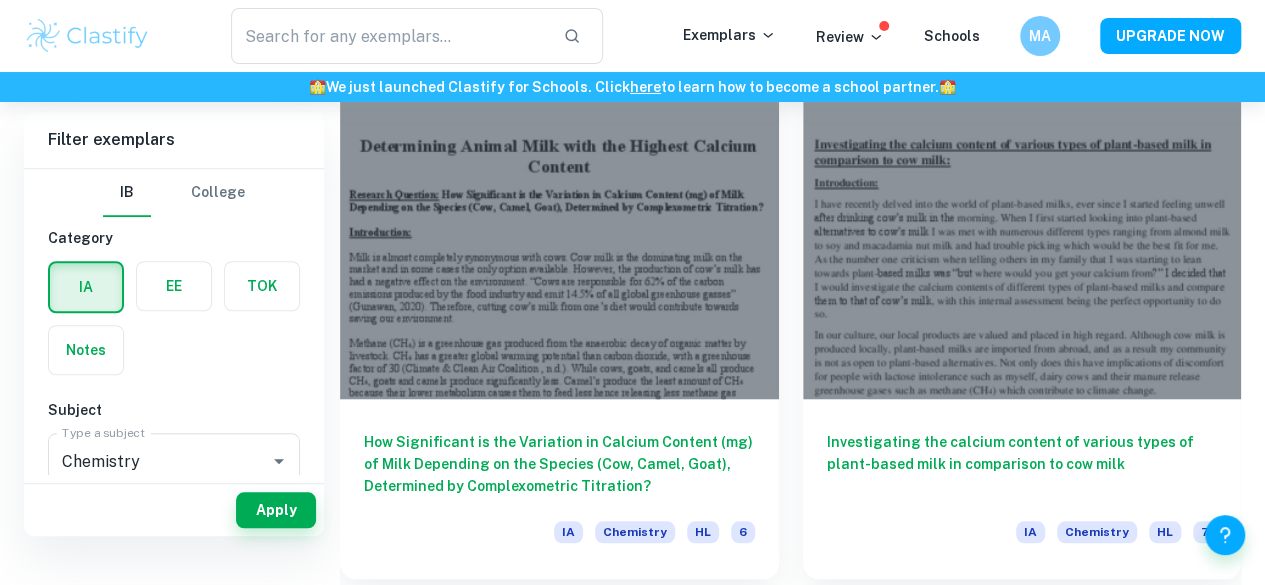 scroll, scrollTop: 0, scrollLeft: 0, axis: both 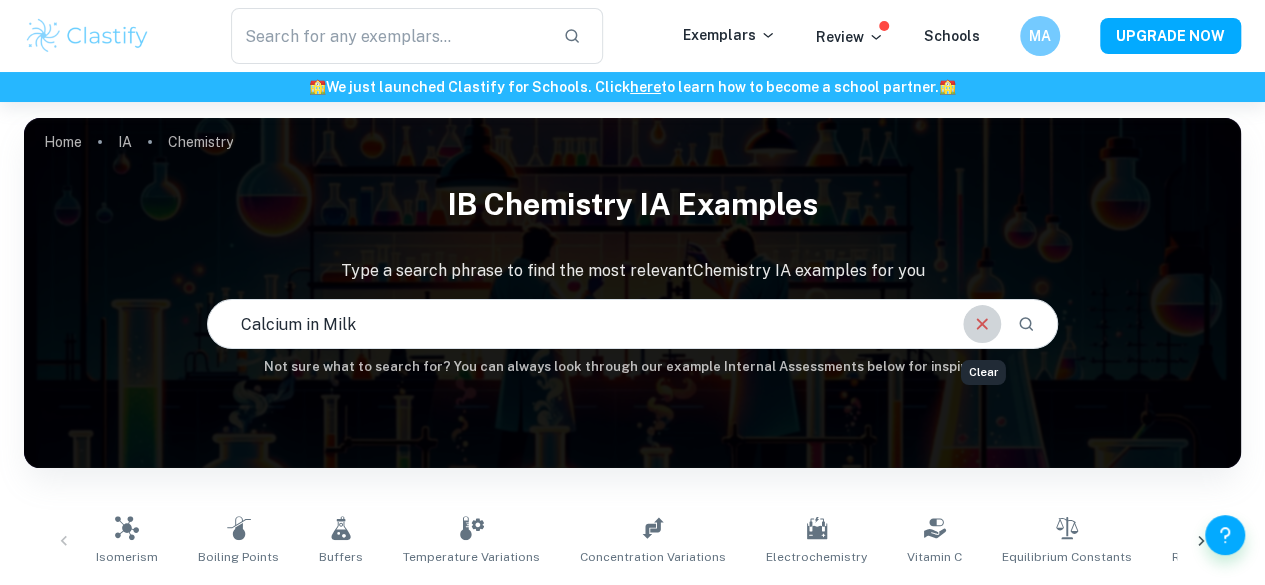 click 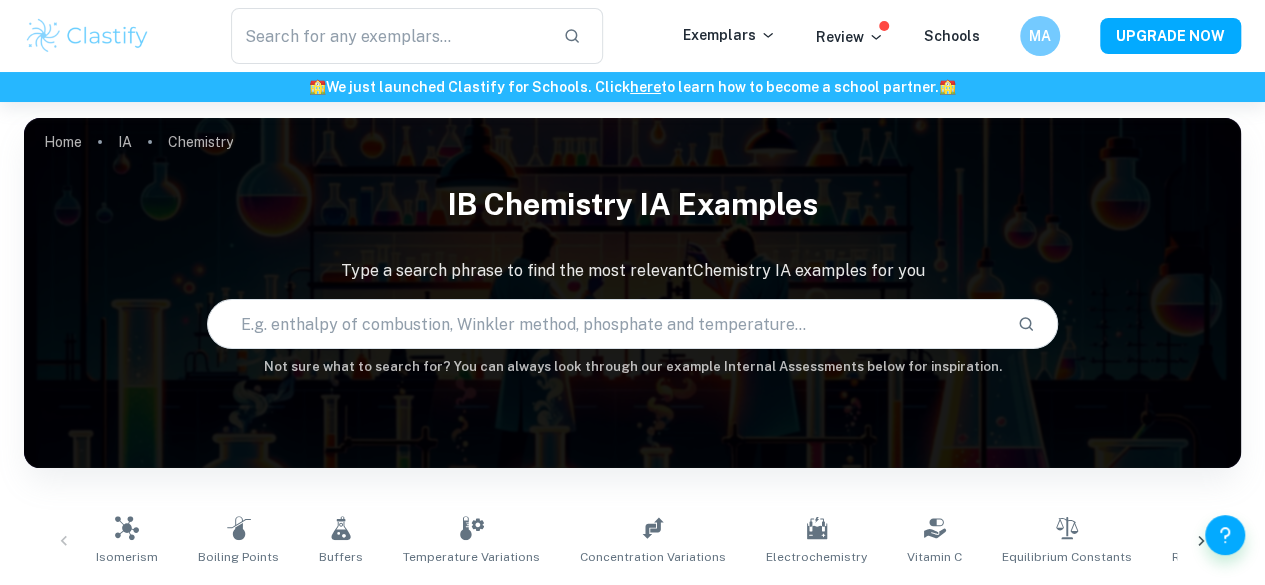 click at bounding box center [605, 324] 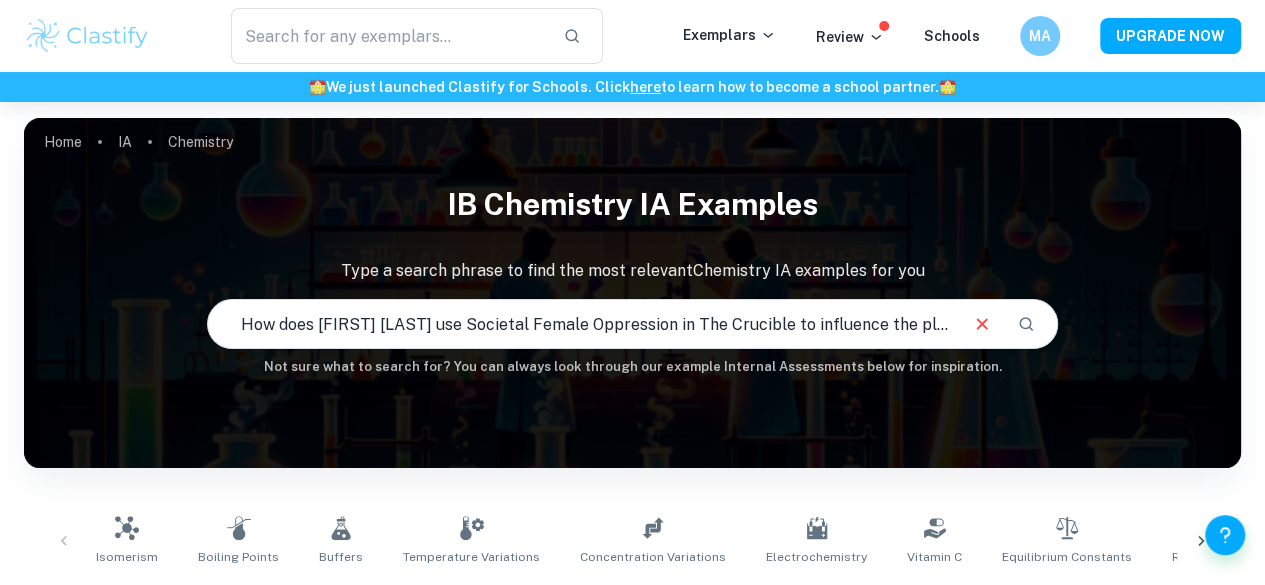 type on "How does [FIRST] [LAST] use Societal Female Oppression in The Crucible to influence the play’s conflict?" 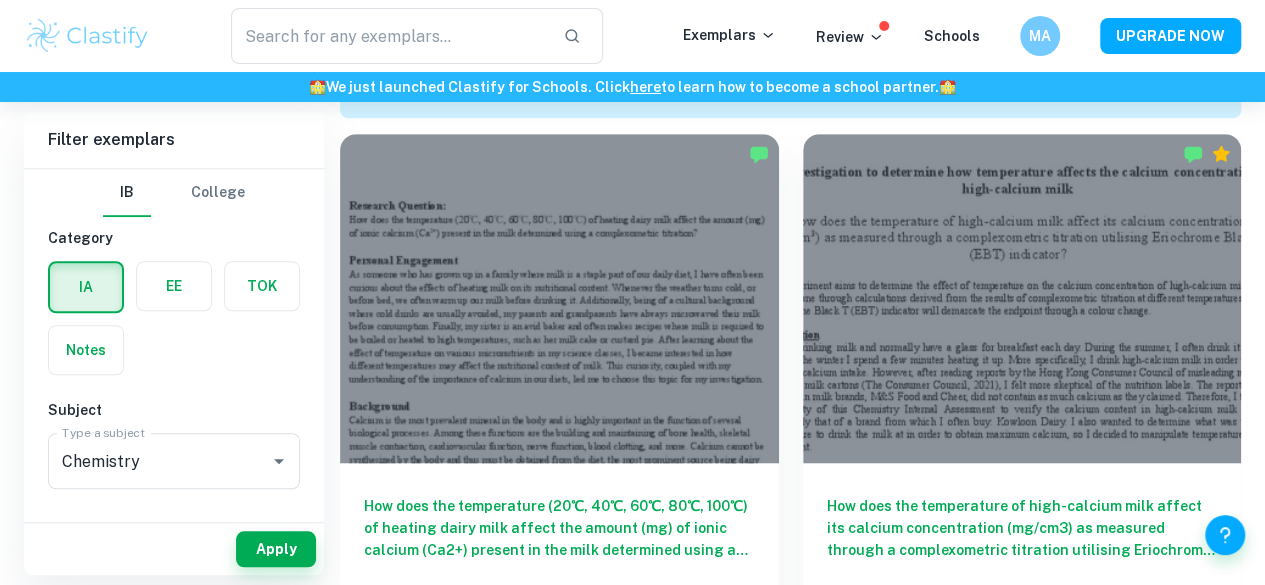 scroll, scrollTop: 614, scrollLeft: 0, axis: vertical 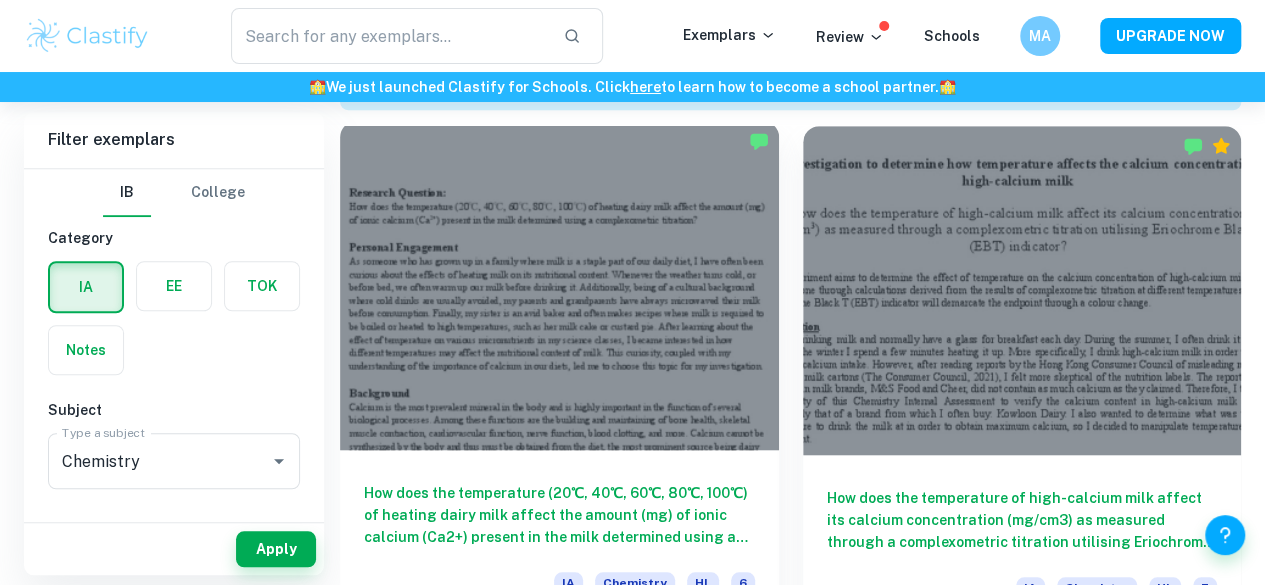 click at bounding box center (559, 285) 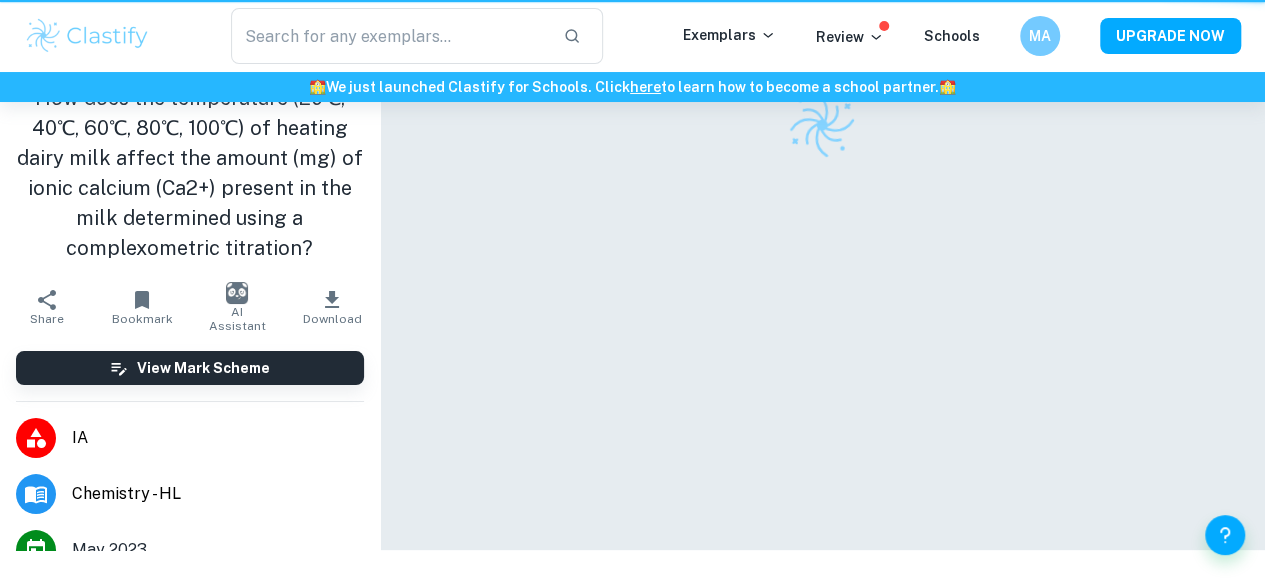 scroll, scrollTop: 0, scrollLeft: 0, axis: both 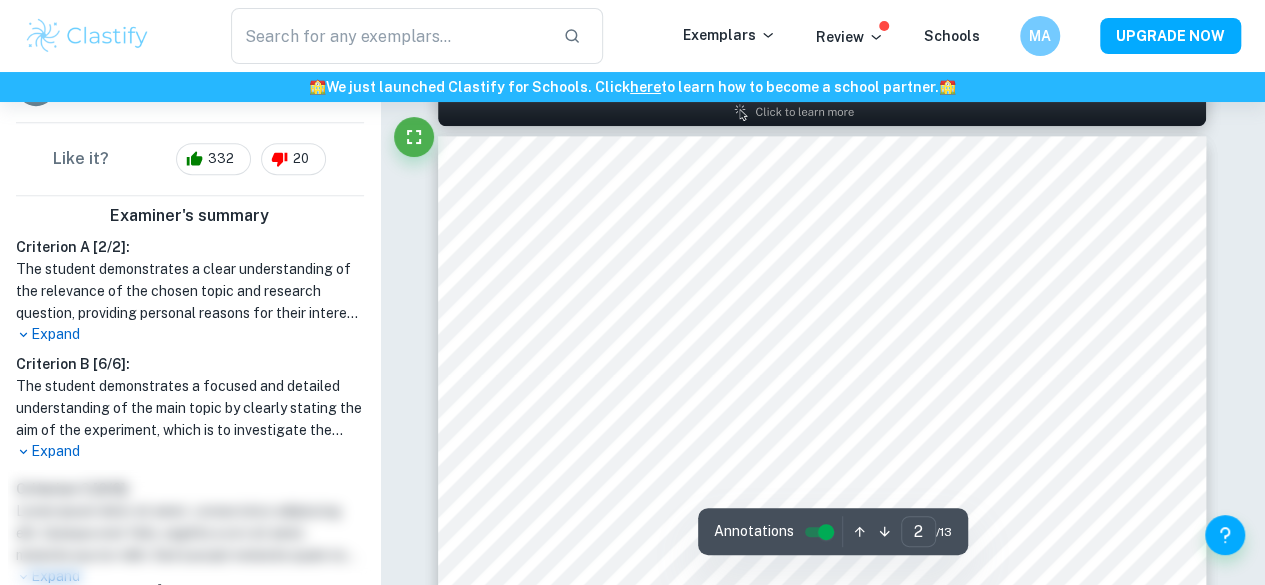type on "1" 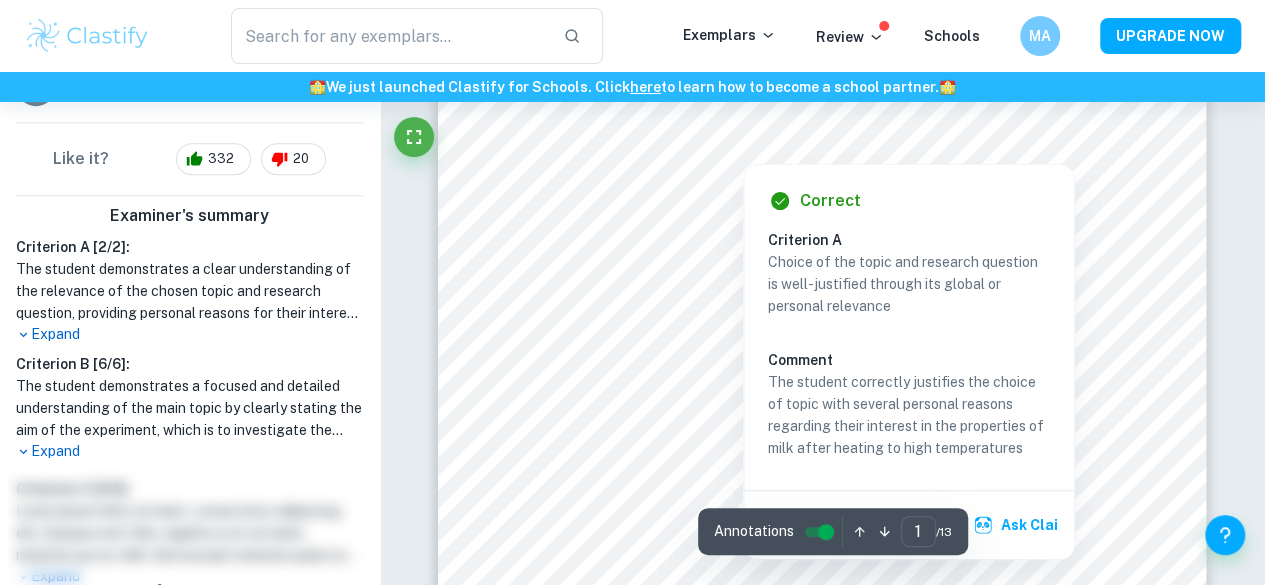 scroll, scrollTop: 0, scrollLeft: 0, axis: both 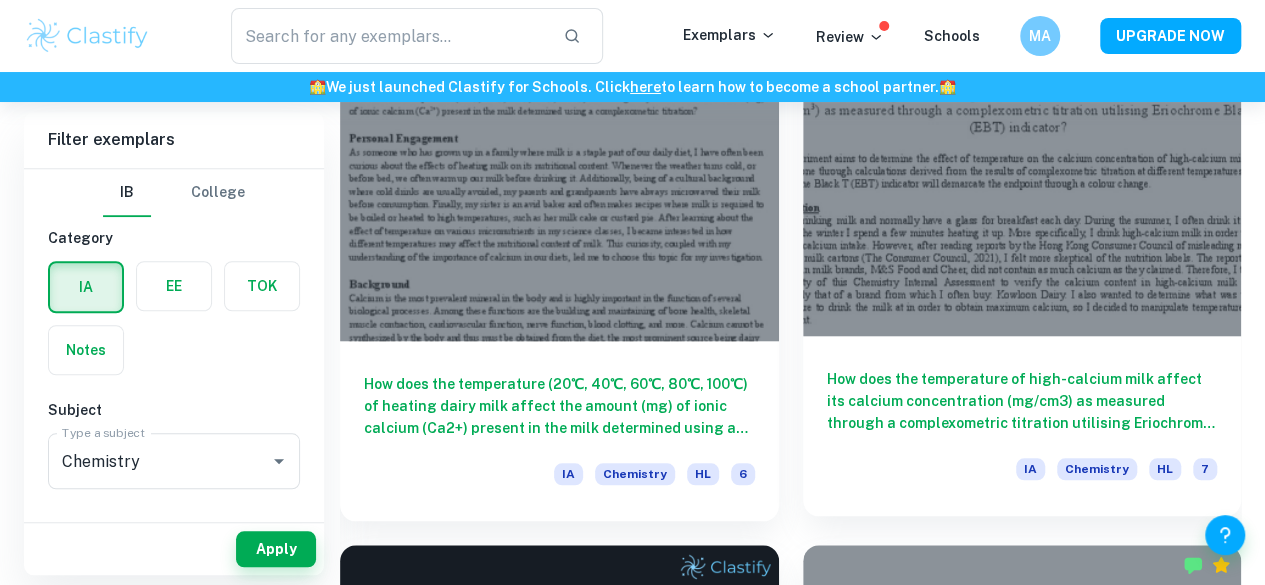 click on "How does the temperature of high-calcium milk affect its calcium concentration (mg/cm3) as measured through a complexometric titration utilising Eriochrome Black T (EBT) indicator? IA Chemistry HL 7" at bounding box center [1022, 426] 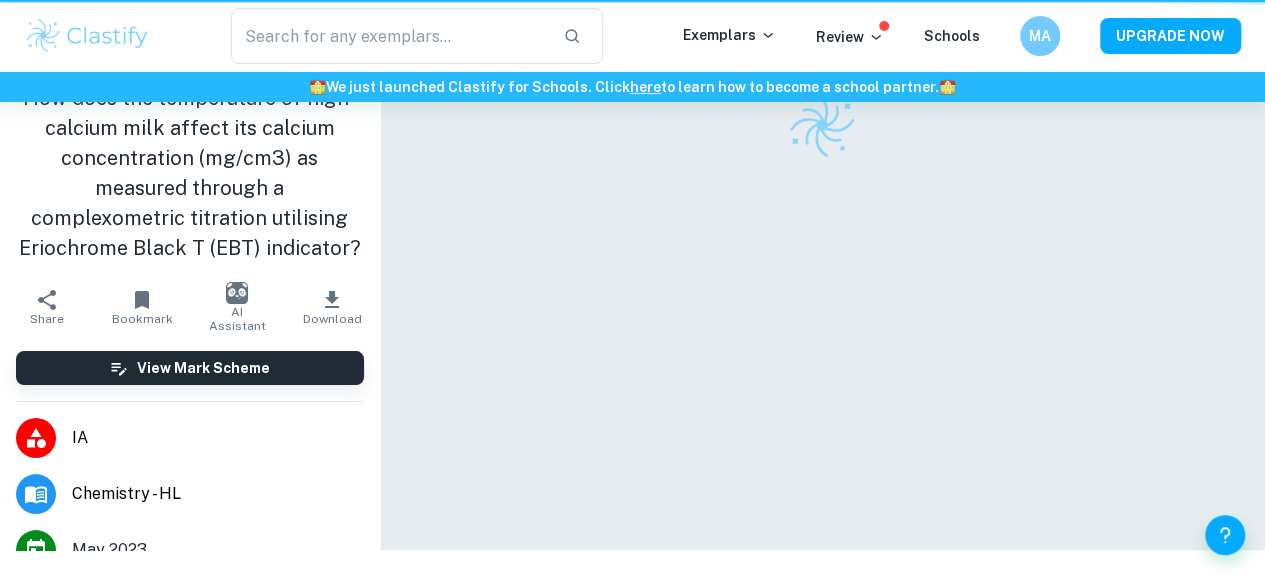 scroll, scrollTop: 0, scrollLeft: 0, axis: both 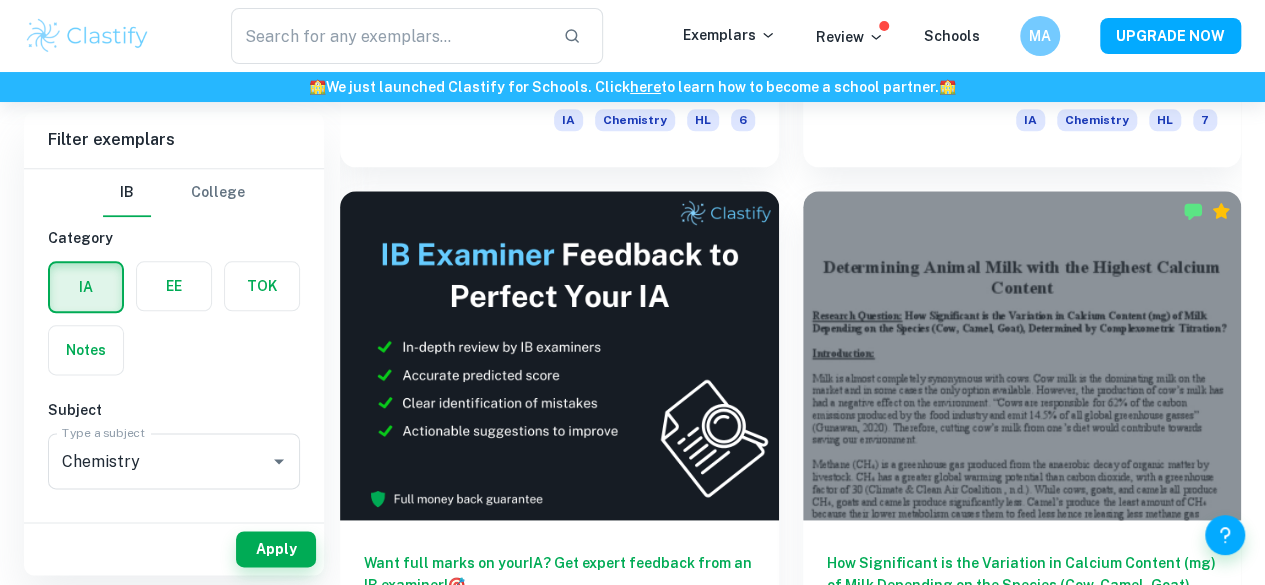 click on "How does the total content of calcium and magnesium free ions relate quantitatively to the total content of protein and the total content of fat in cow’s, almond, coconut, oat, rice and soy milks? IA Chemistry HL 7" at bounding box center [1022, 1138] 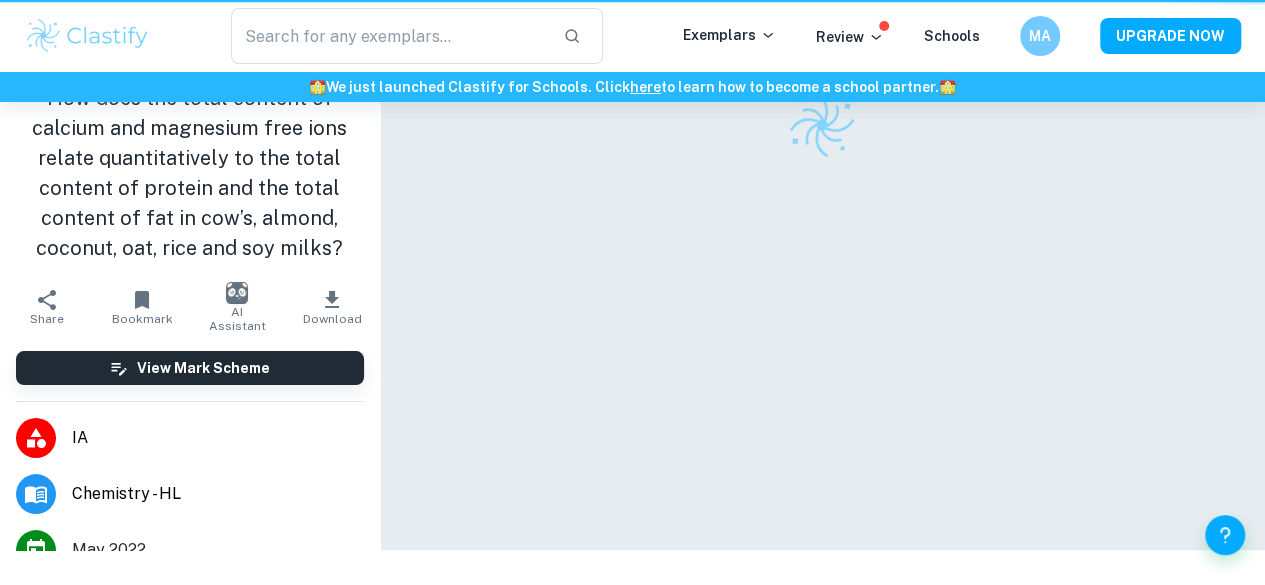 scroll, scrollTop: 0, scrollLeft: 0, axis: both 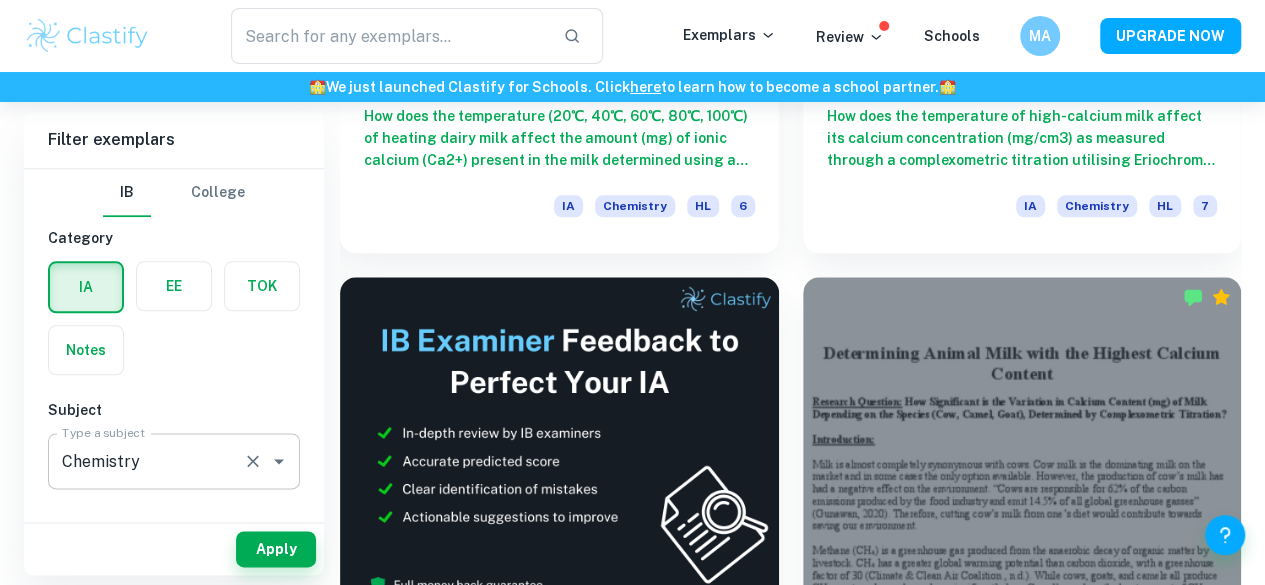 click on "Chemistry" at bounding box center (146, 461) 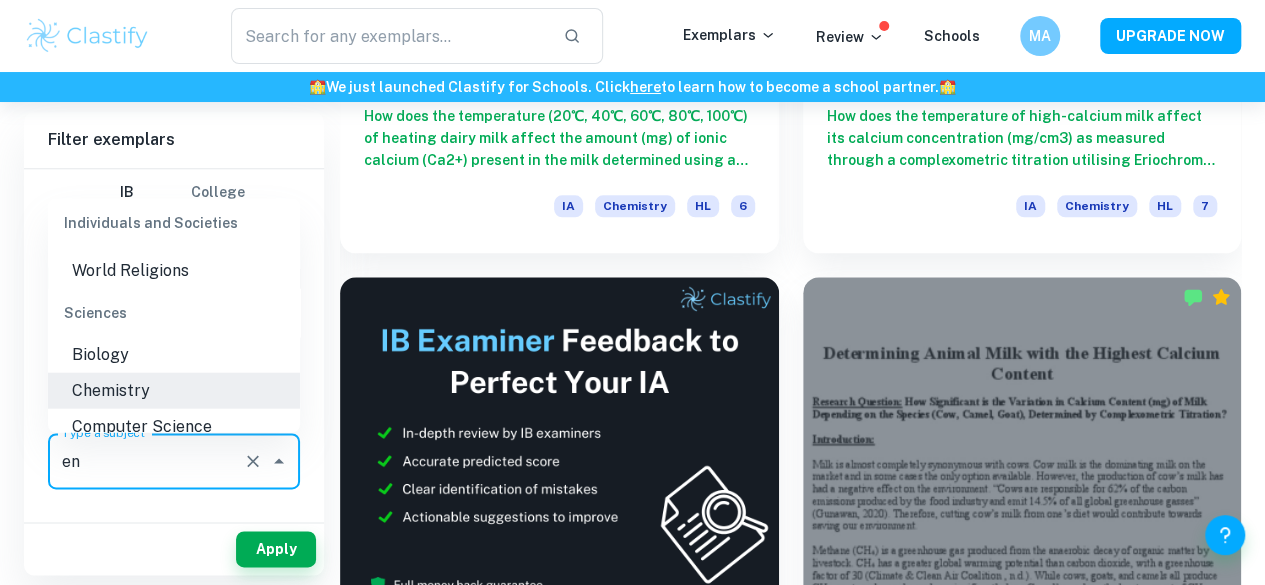 scroll, scrollTop: 0, scrollLeft: 0, axis: both 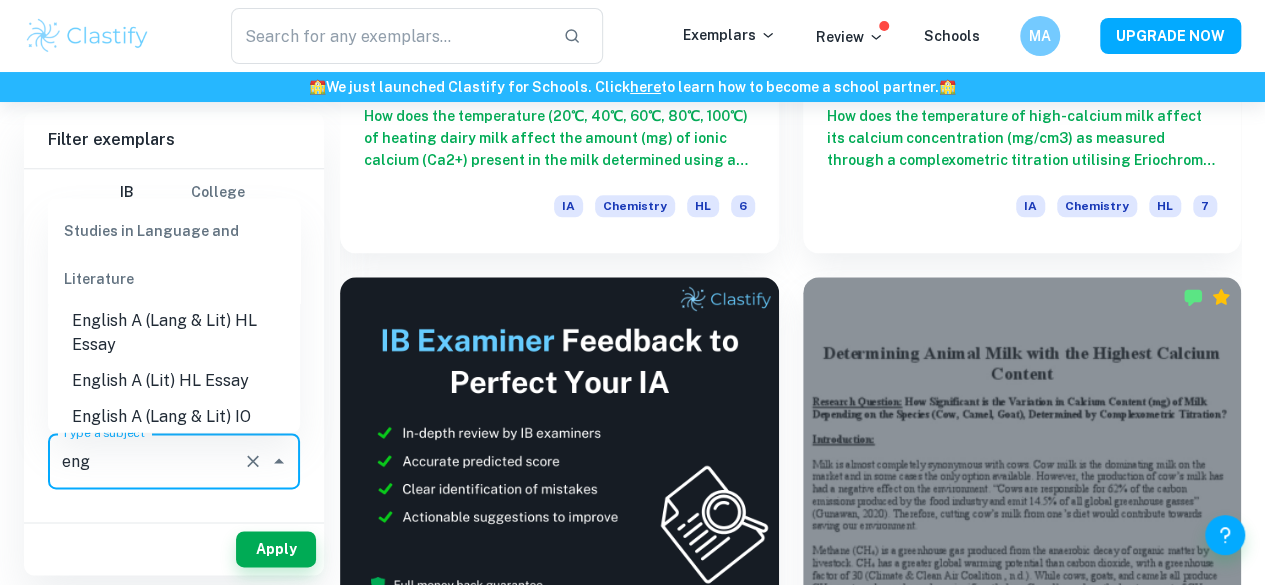 click on "English A (Lang & Lit) HL Essay" at bounding box center [174, 332] 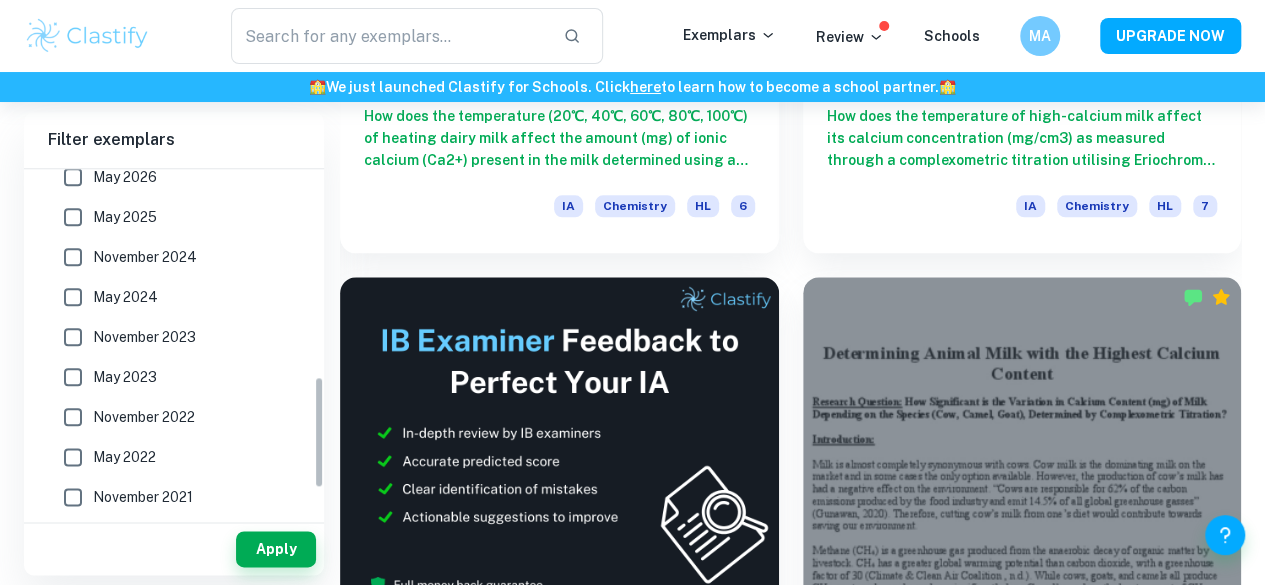 scroll, scrollTop: 715, scrollLeft: 0, axis: vertical 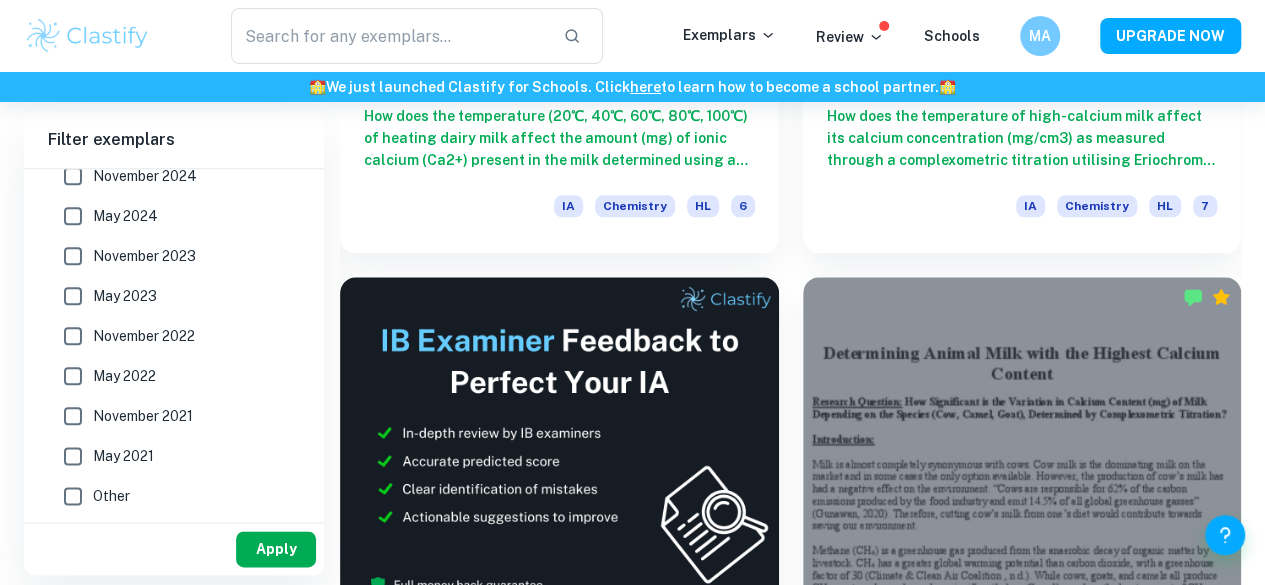 type on "English A (Lang & Lit) HL Essay" 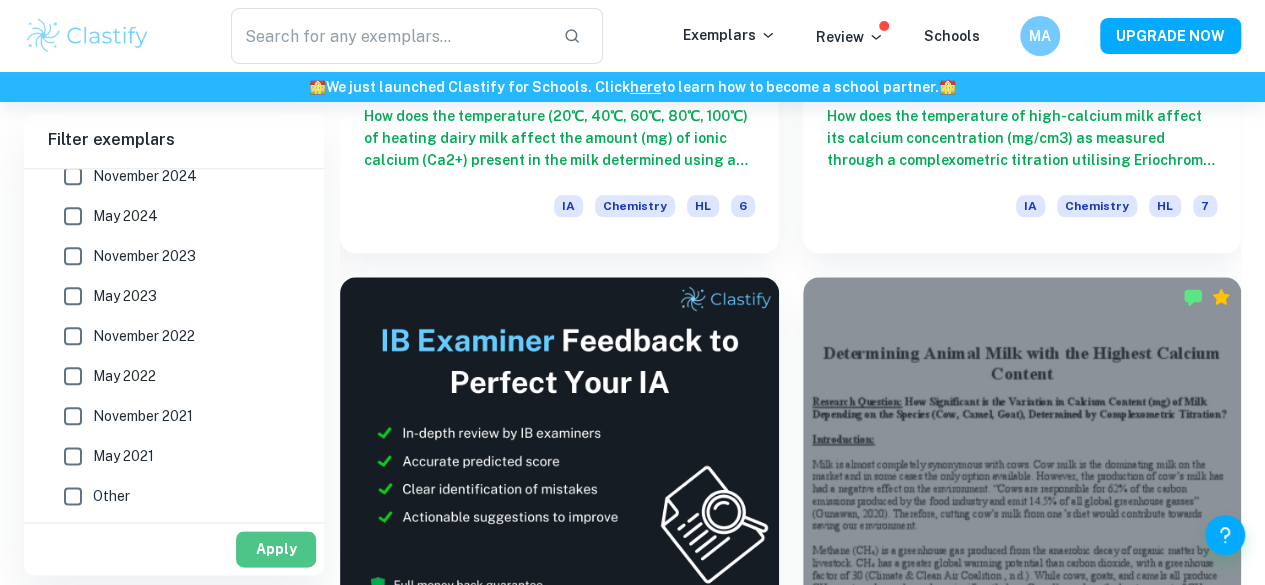 click on "Apply" at bounding box center [276, 549] 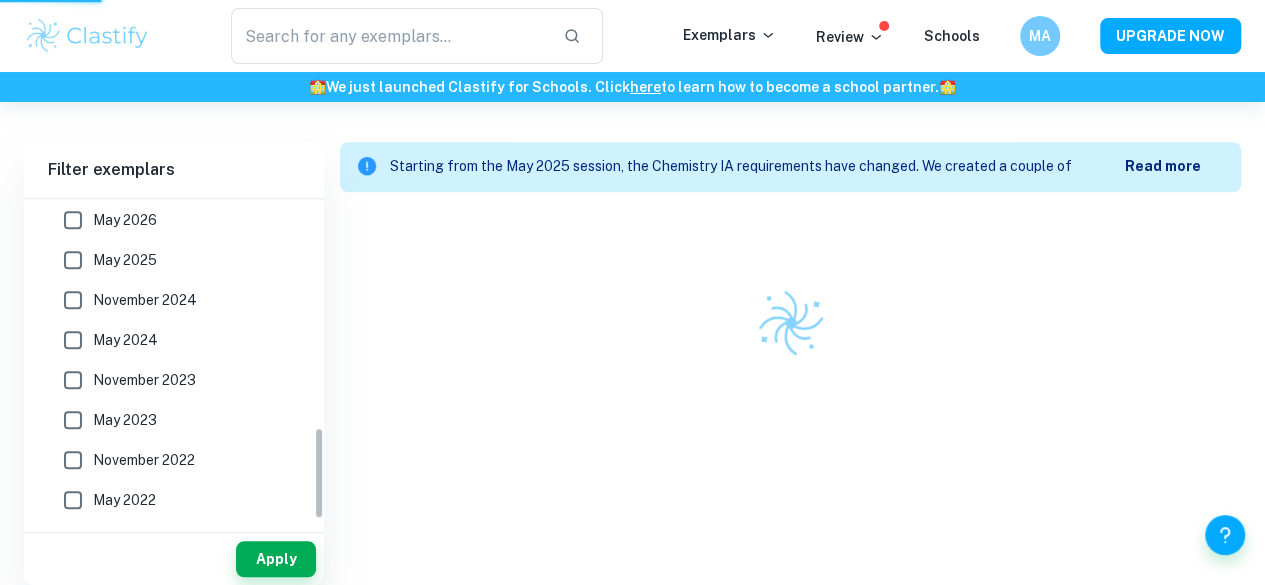 scroll, scrollTop: 522, scrollLeft: 0, axis: vertical 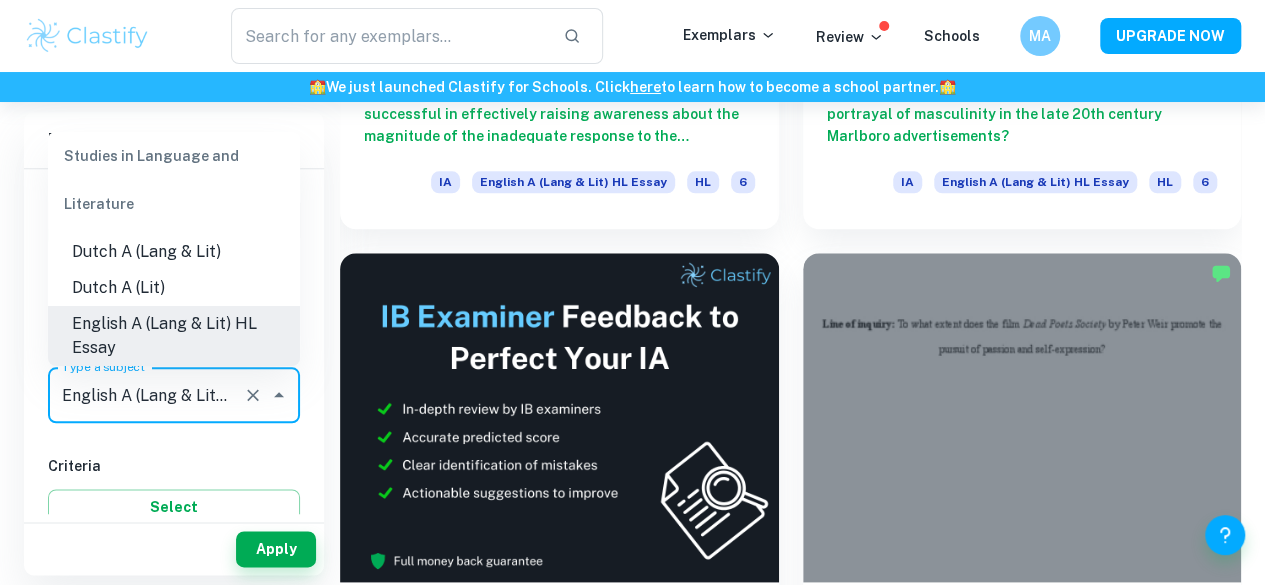 click on "English A (Lang & Lit) HL Essay" at bounding box center (146, 395) 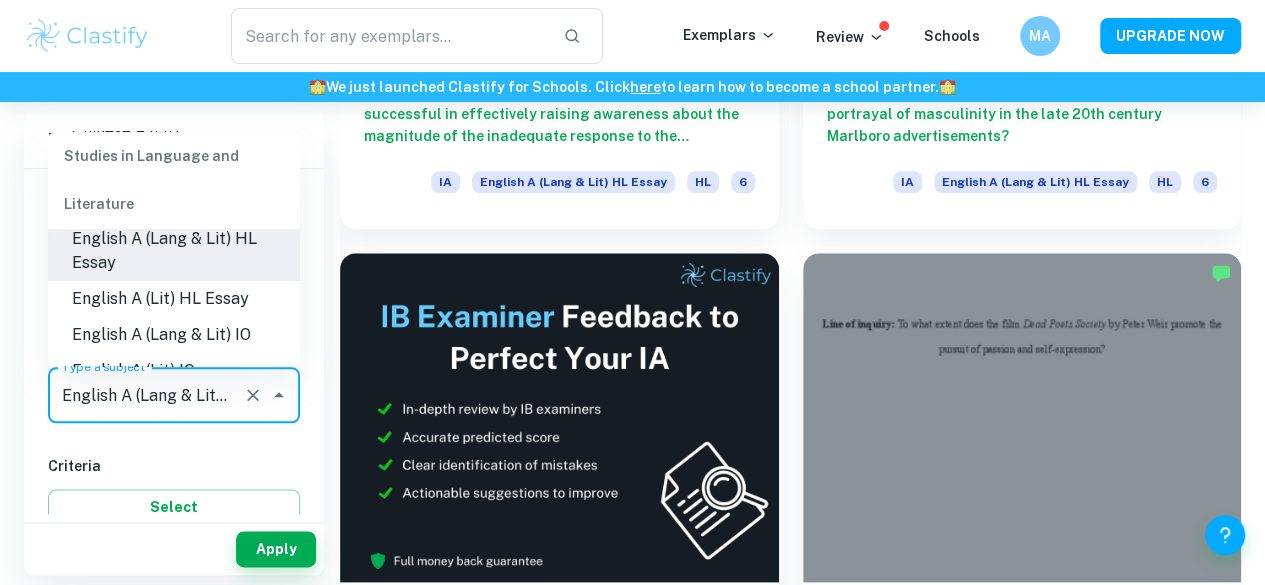 scroll, scrollTop: 232, scrollLeft: 0, axis: vertical 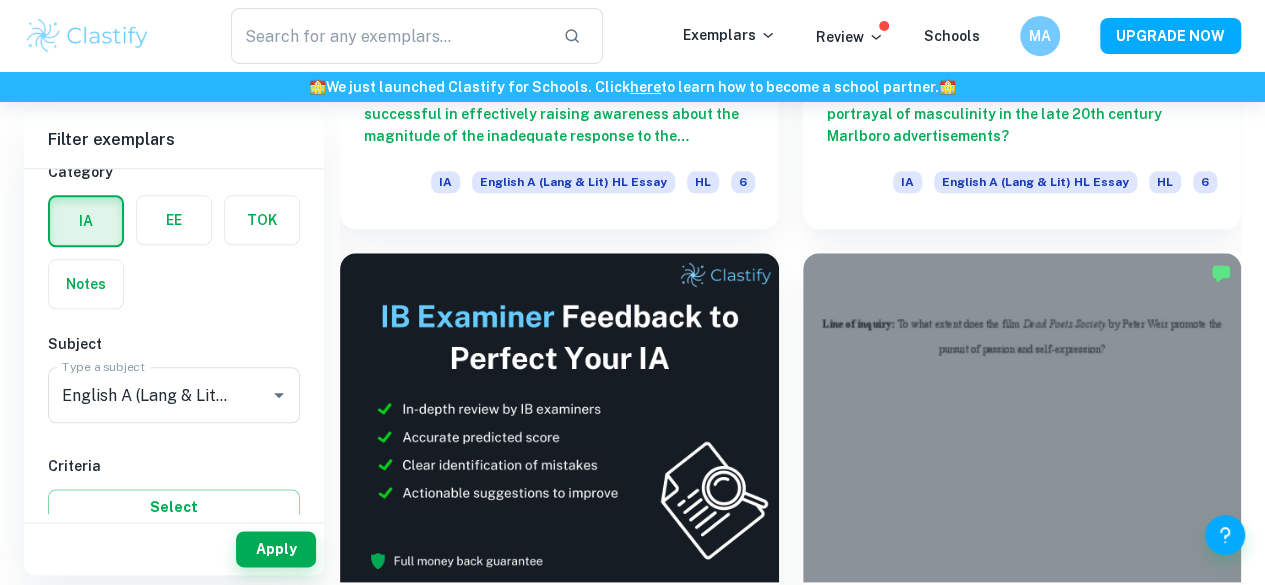 click on "IB College Category IA EE TOK Notes Subject Type a subject English A (Lang & Lit) HL Essay Type a subject Criteria Select Grade 7 6 5 4 3 2 1 Level HL SL Session May 2026 May 2025 November 2024 May 2024 November 2023 May 2023 November 2022 May 2022 November 2021 May 2021 Other" at bounding box center [174, 681] 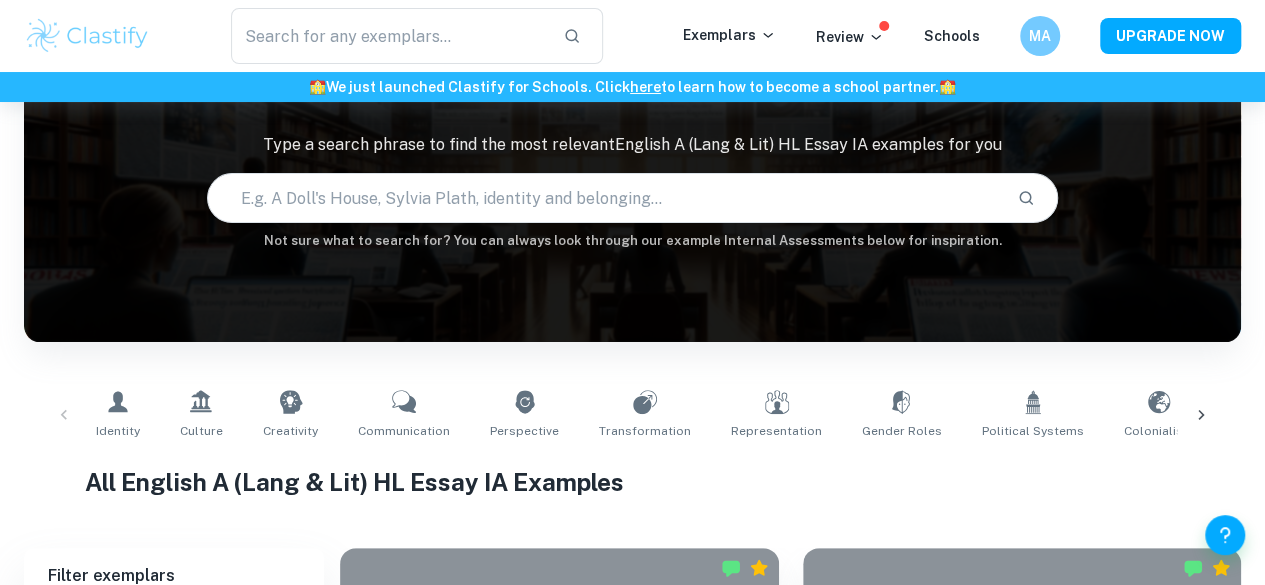scroll, scrollTop: 70, scrollLeft: 0, axis: vertical 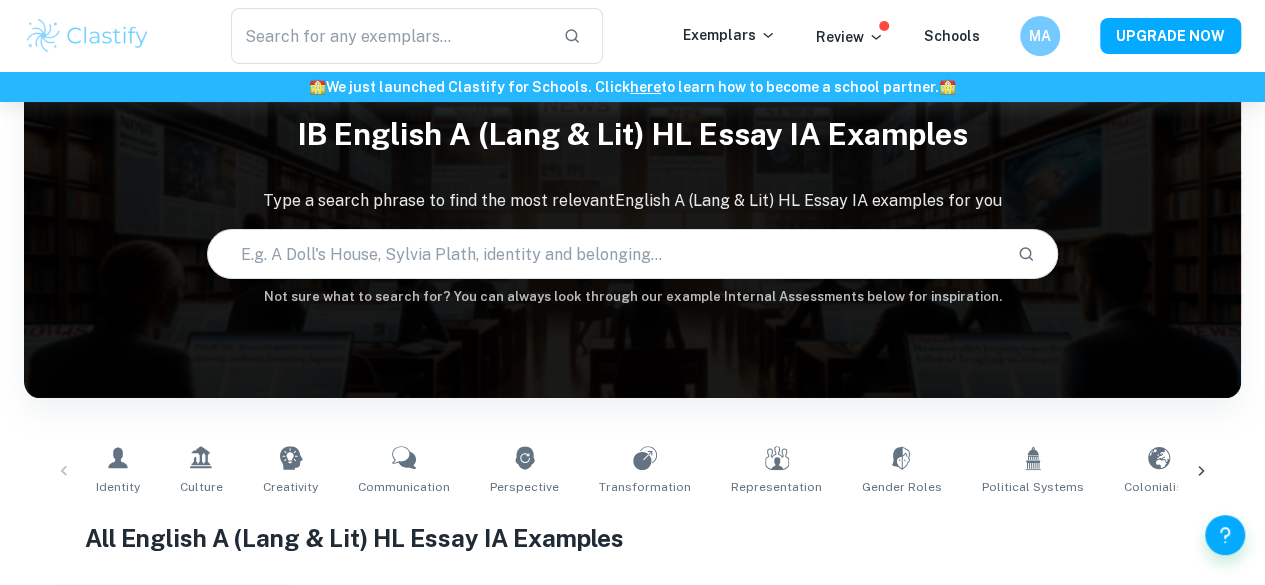 click at bounding box center (605, 254) 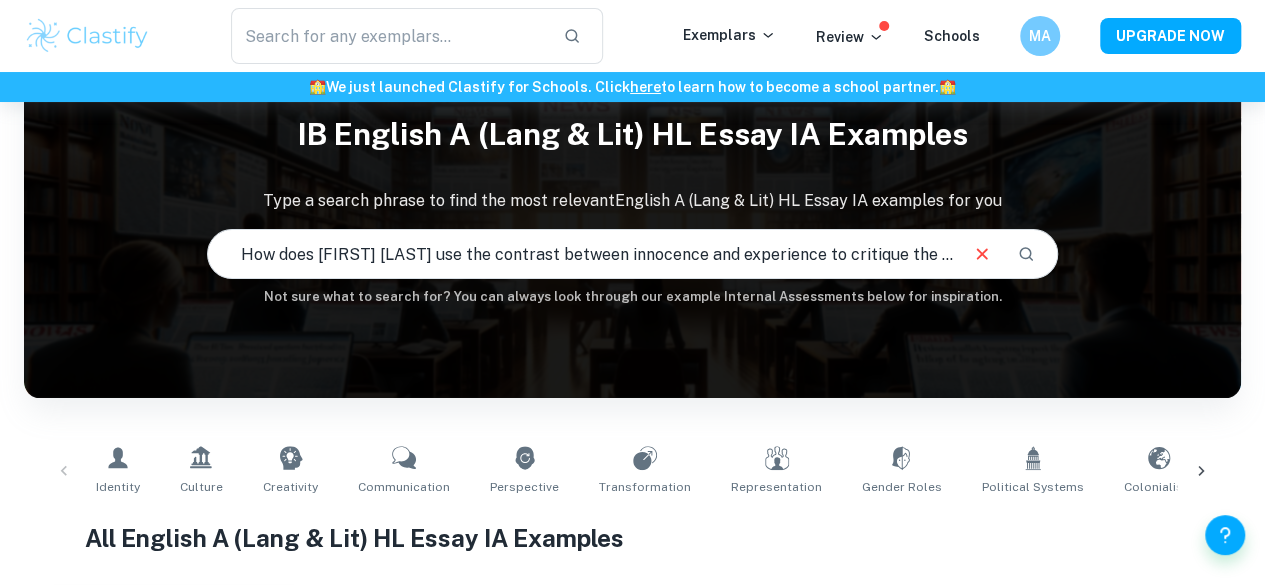 scroll, scrollTop: 0, scrollLeft: 613, axis: horizontal 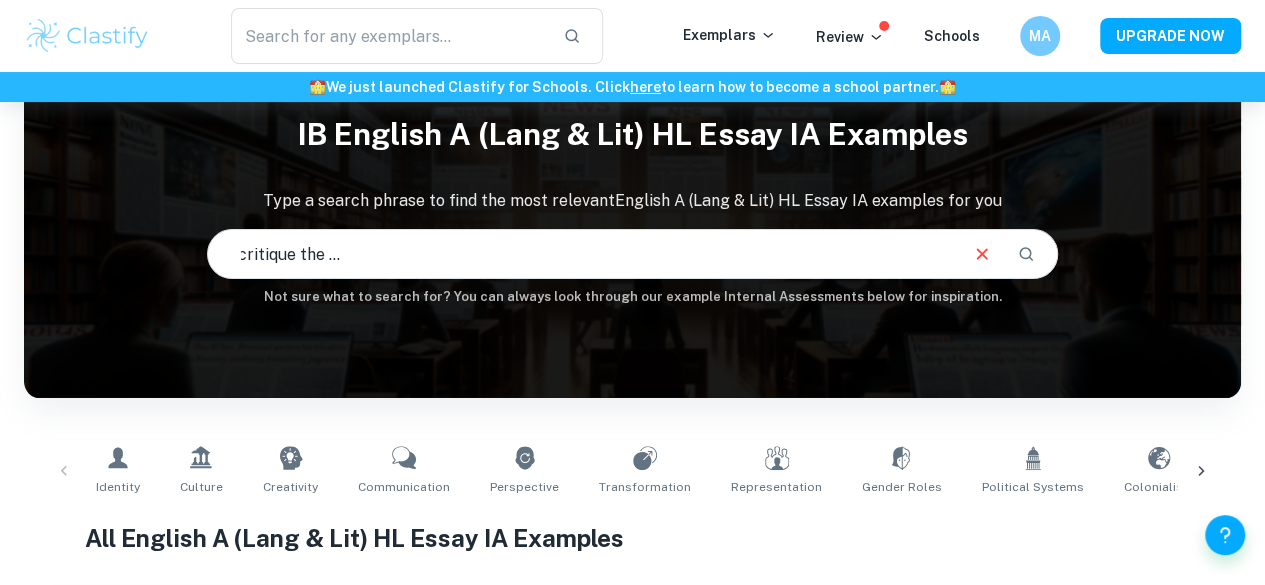 type on "How does [FIRST] [LAST] use the contrast between innocence and experience to critique the corruption of childhood by institutional power in Songs of Innocence and of Experience?" 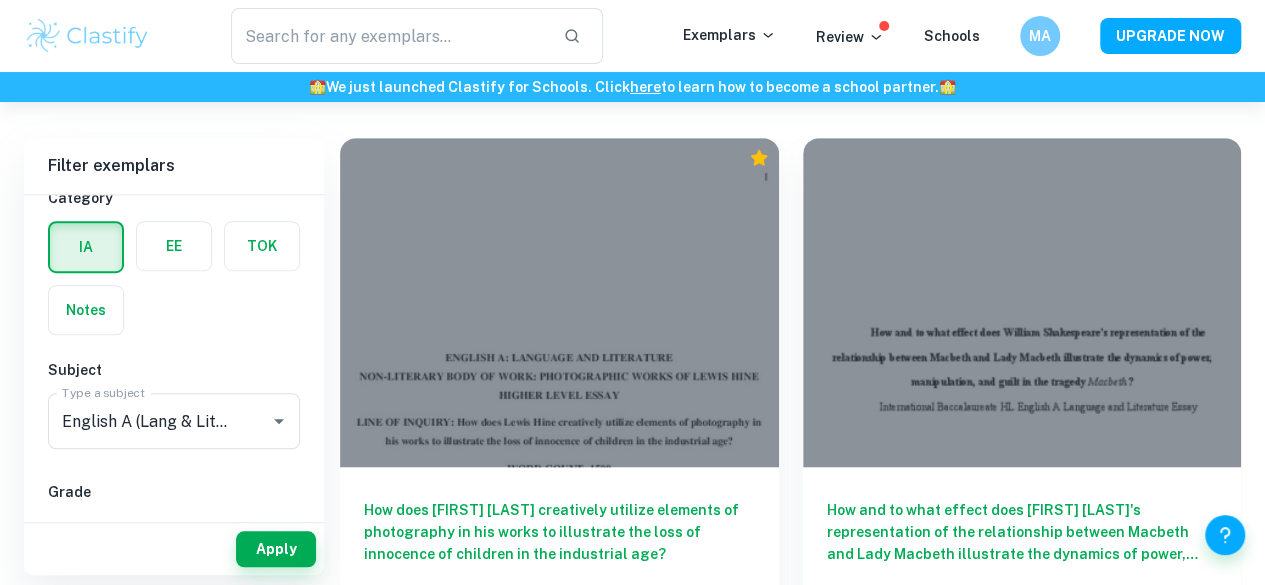 scroll, scrollTop: 537, scrollLeft: 0, axis: vertical 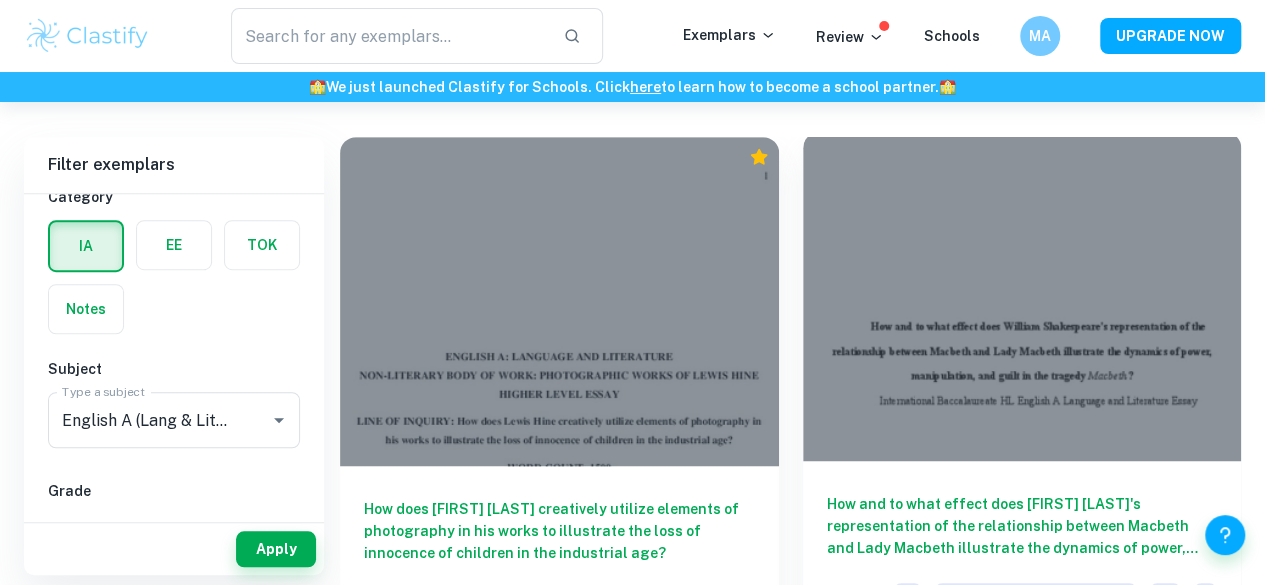 click on "How and to what effect does [FIRST] [LAST]'s representation of the relationship between Macbeth and Lady Macbeth illustrate the dynamics of power, manipulation, and guilt in the tragedy Macbeth? IA English A (Lang & Lit) HL Essay HL 6" at bounding box center [1022, 551] 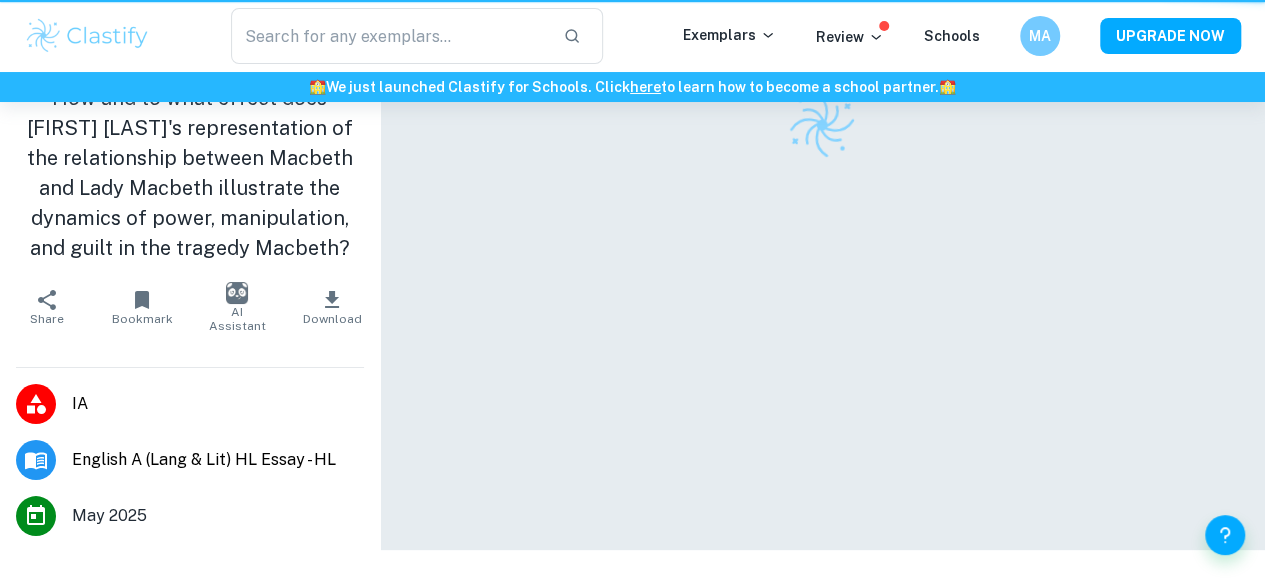 scroll, scrollTop: 0, scrollLeft: 0, axis: both 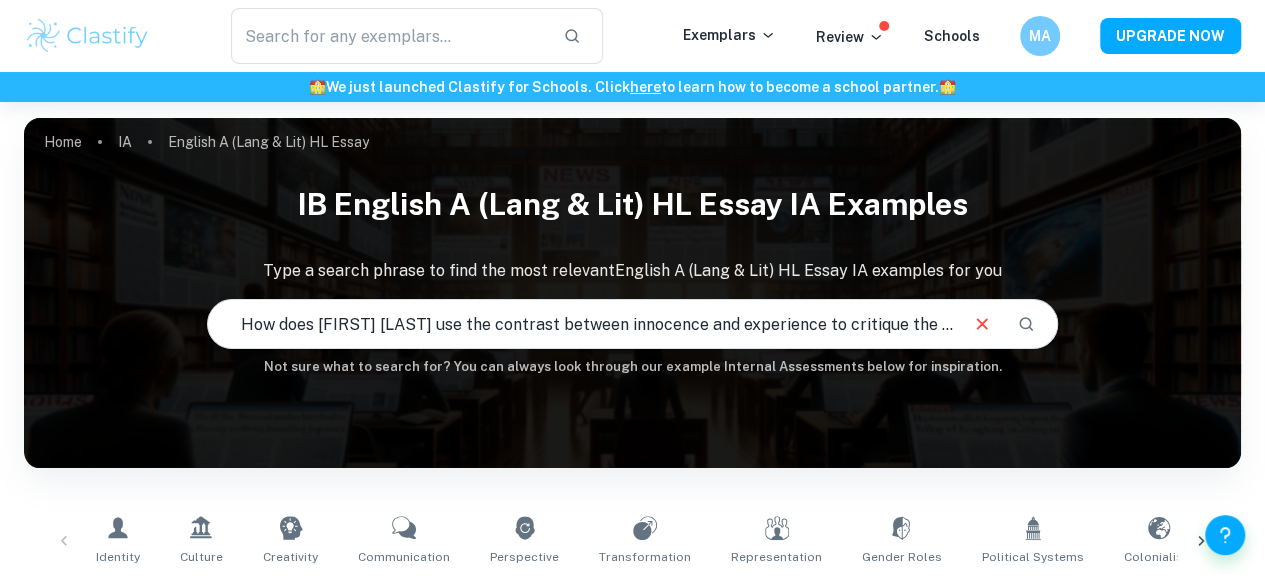 click on "How does [FIRST] [LAST] use the contrast between innocence and experience to critique the corruption of childhood by institutional power in Songs of Innocence and of Experience?" at bounding box center [582, 324] 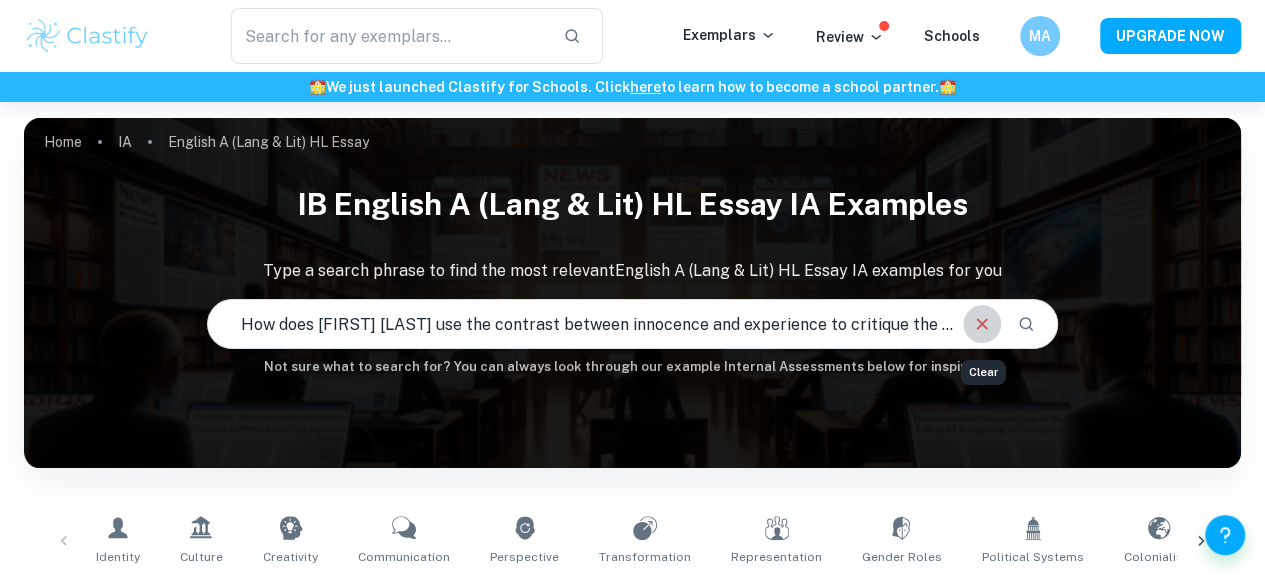click 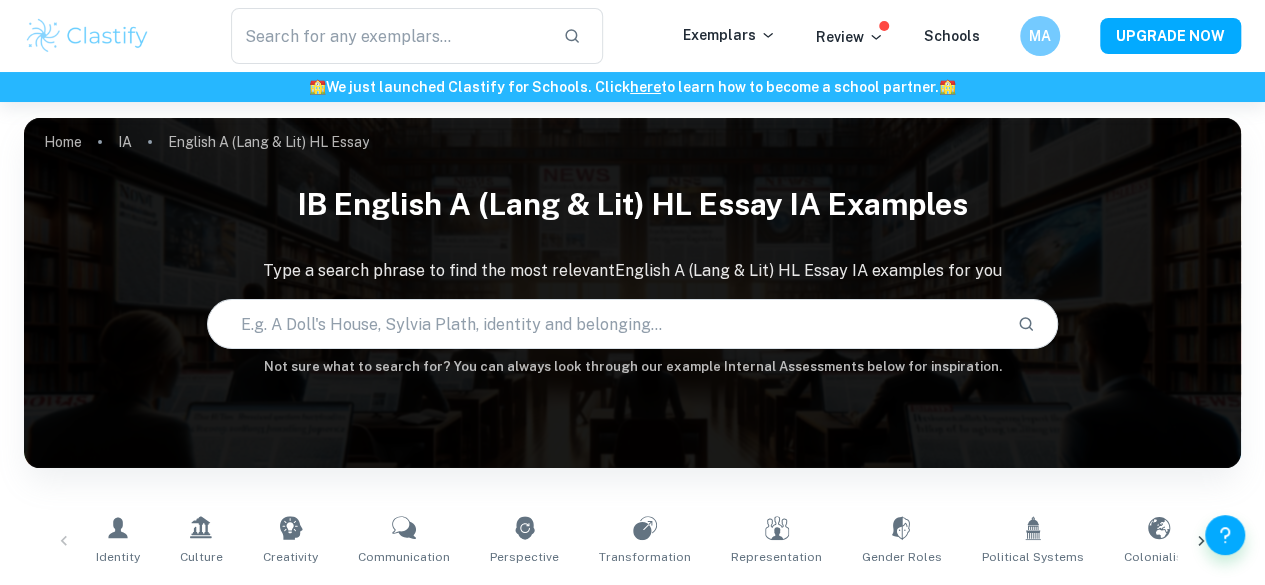 click at bounding box center (605, 324) 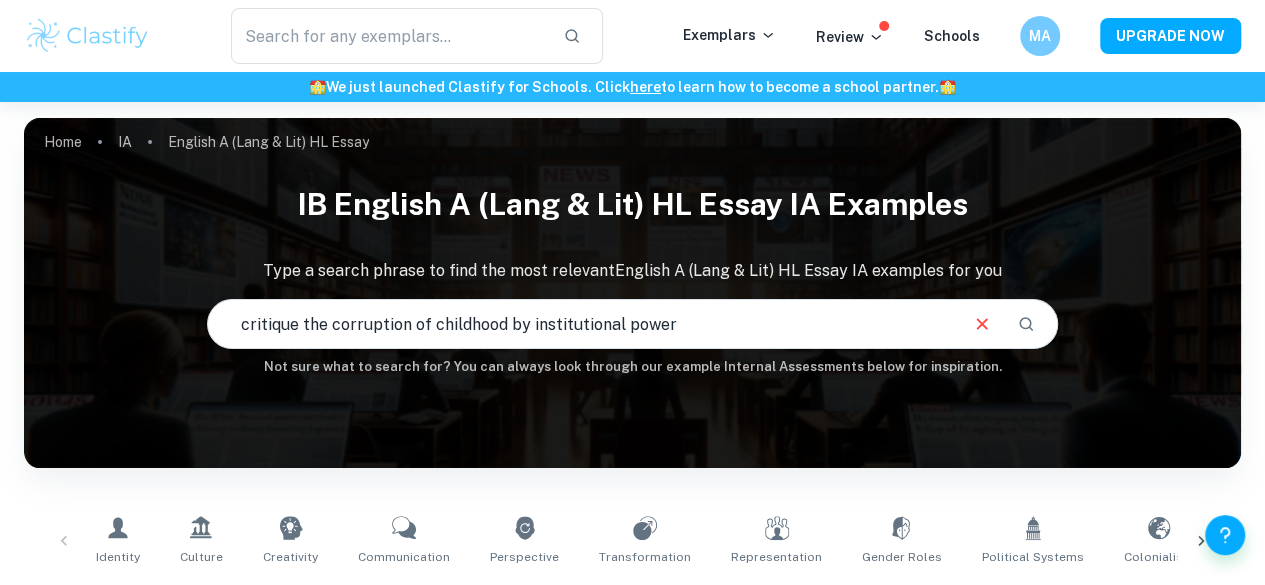 type on "critique the corruption of childhood by institutional power" 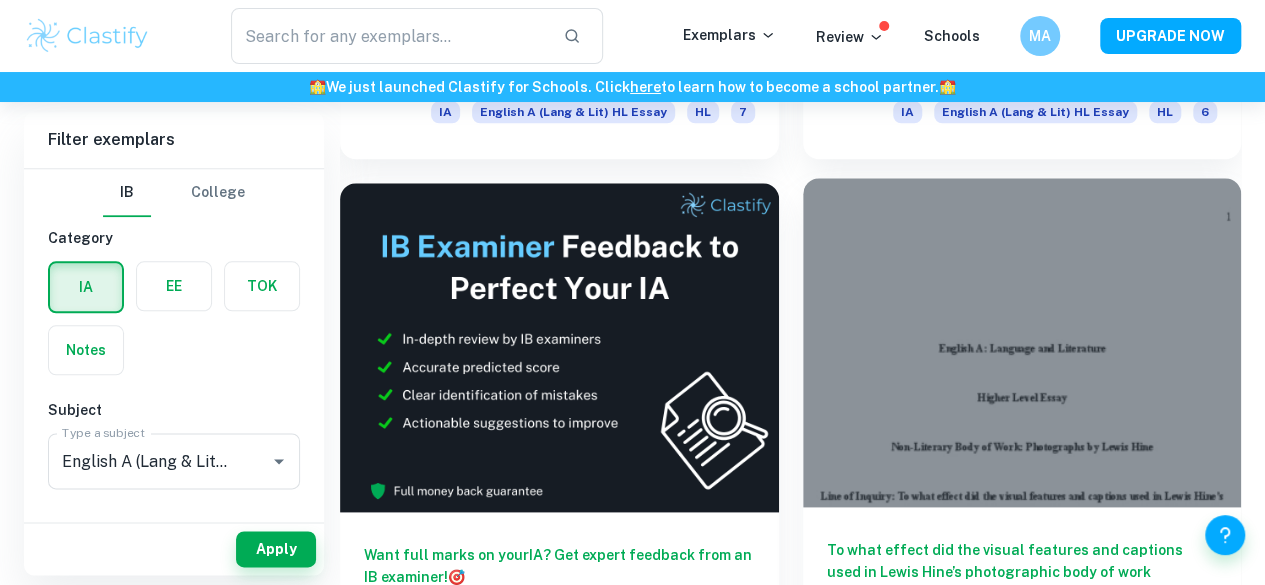 scroll, scrollTop: 1026, scrollLeft: 0, axis: vertical 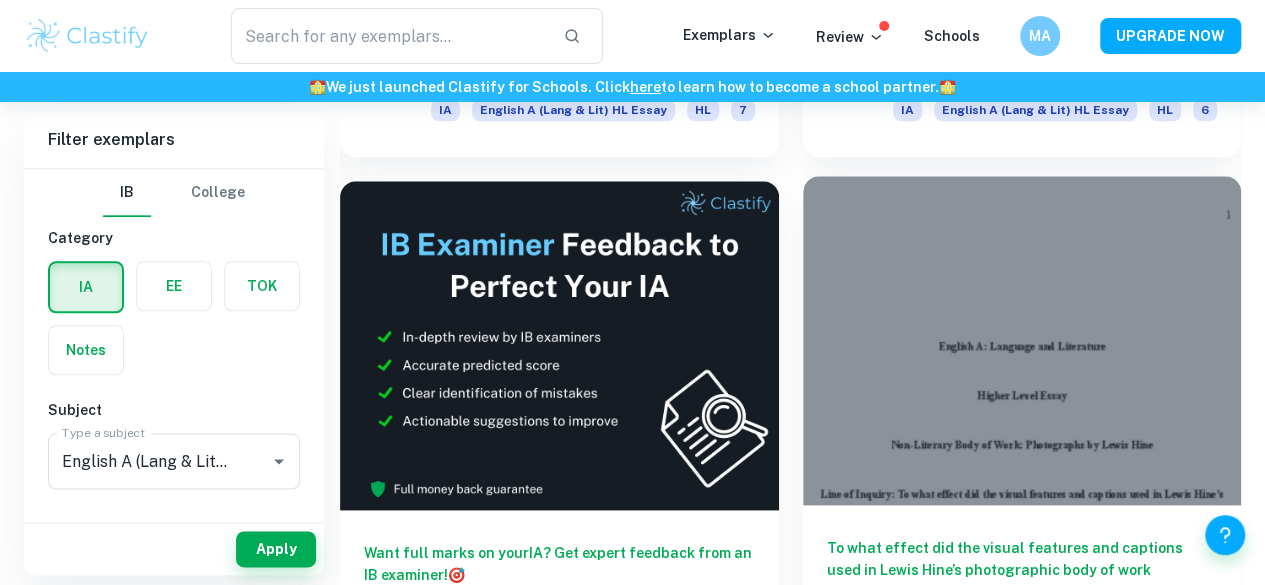 click on "To what effect did the visual features and captions used in Lewis Hine’s photographic body of work transform the public’s opinion on child labour in early 20th-century America?" at bounding box center [1022, 570] 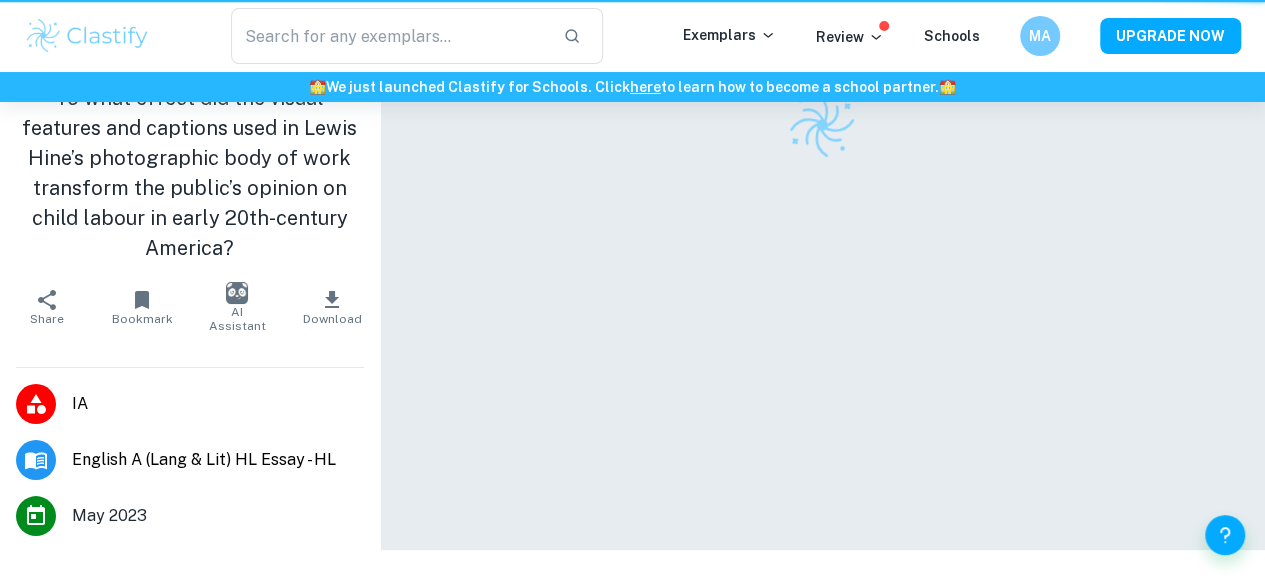 scroll, scrollTop: 0, scrollLeft: 0, axis: both 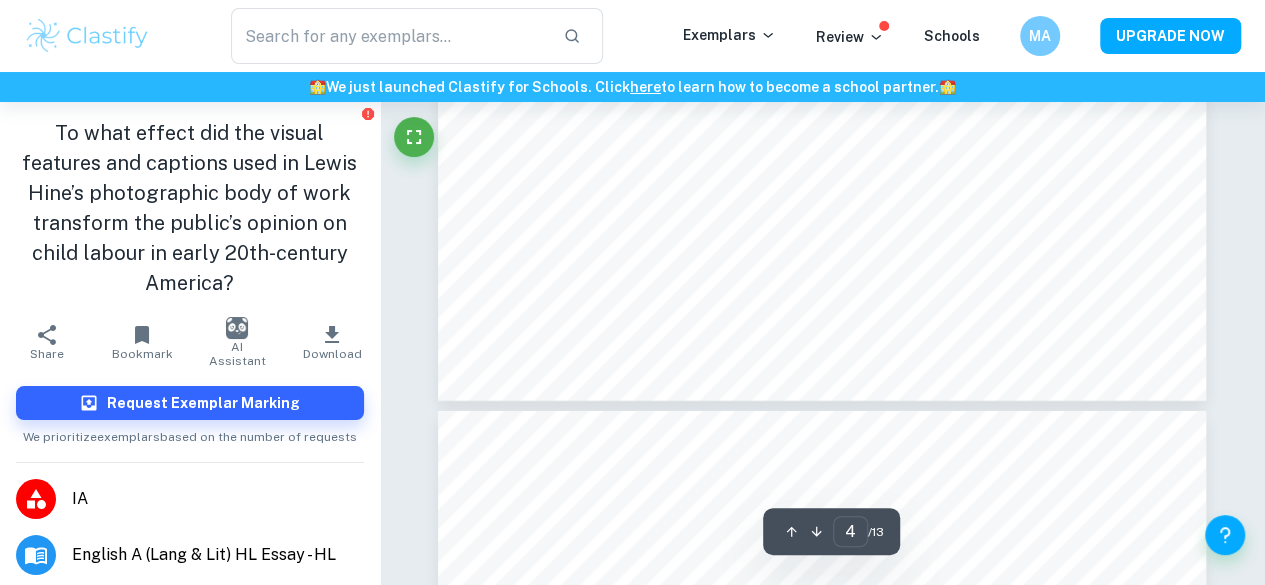 type on "3" 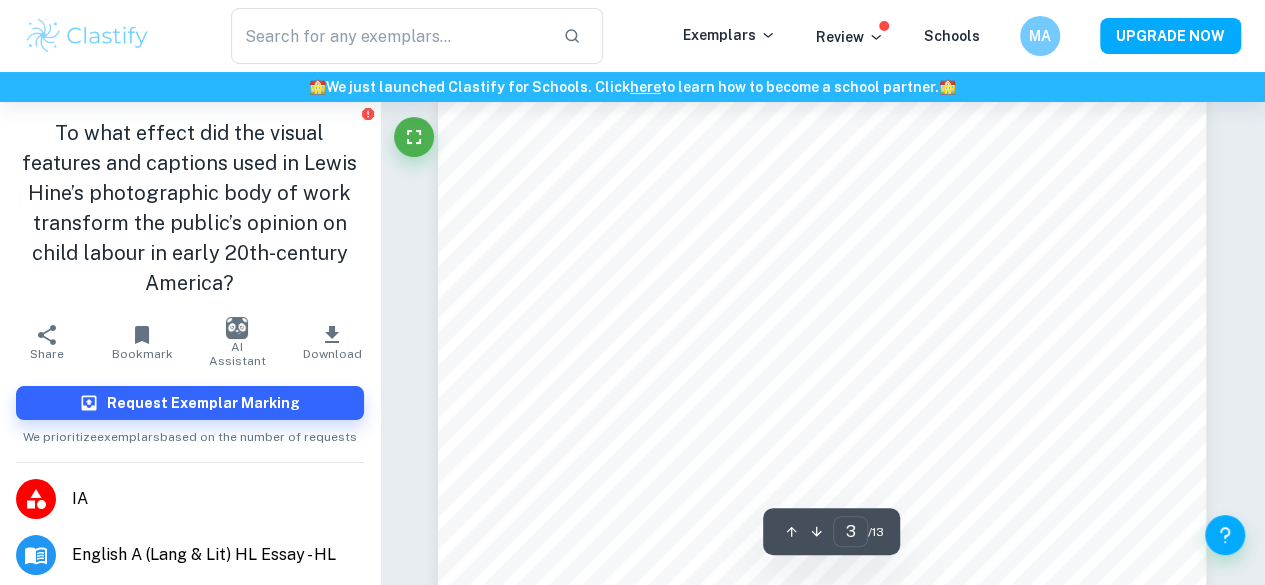 scroll, scrollTop: 2669, scrollLeft: 0, axis: vertical 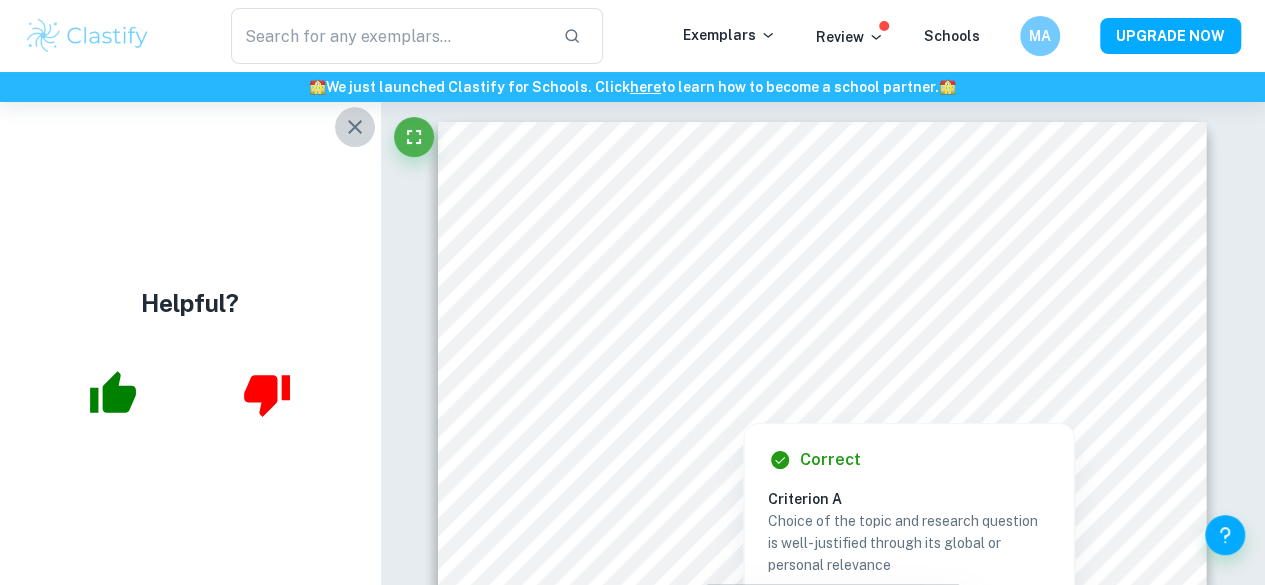 click 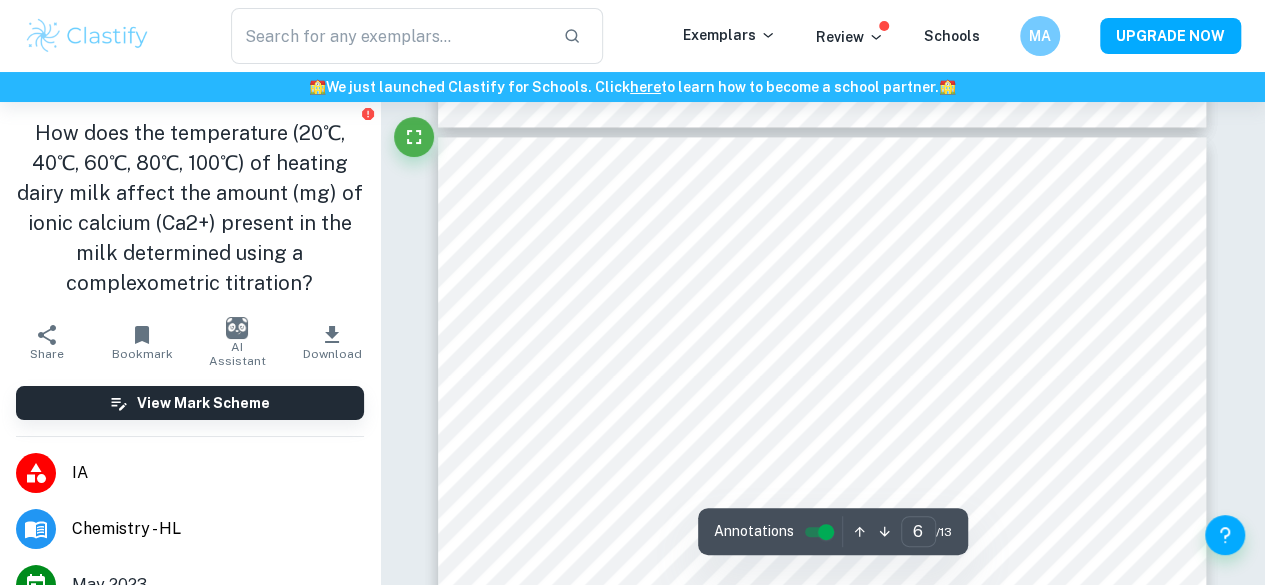 scroll, scrollTop: 5317, scrollLeft: 0, axis: vertical 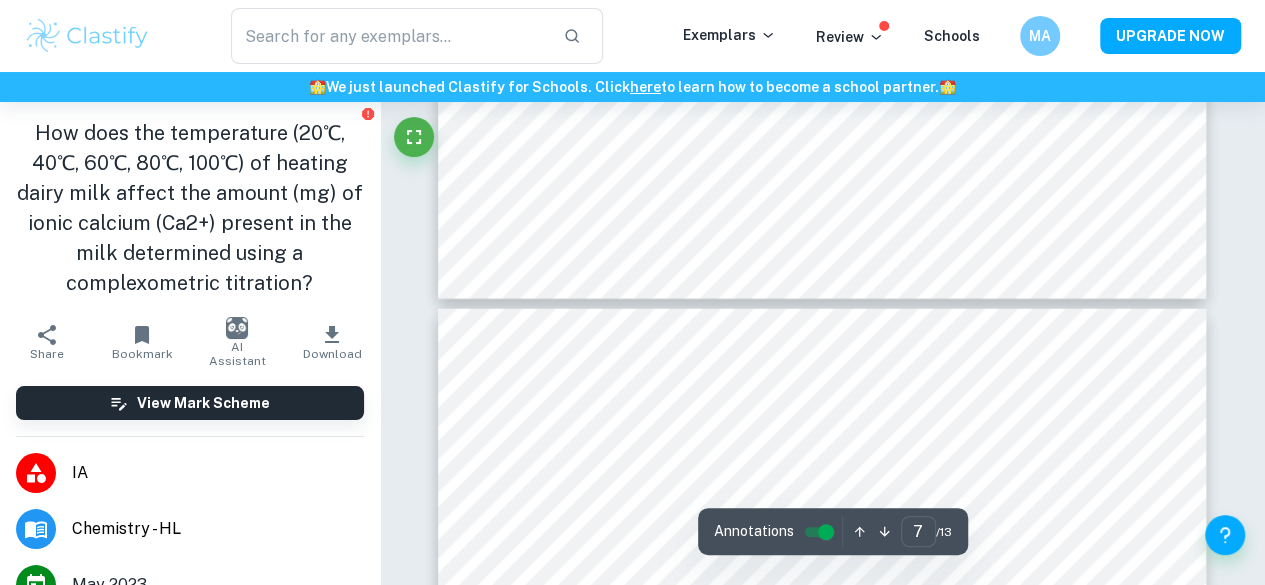 type on "6" 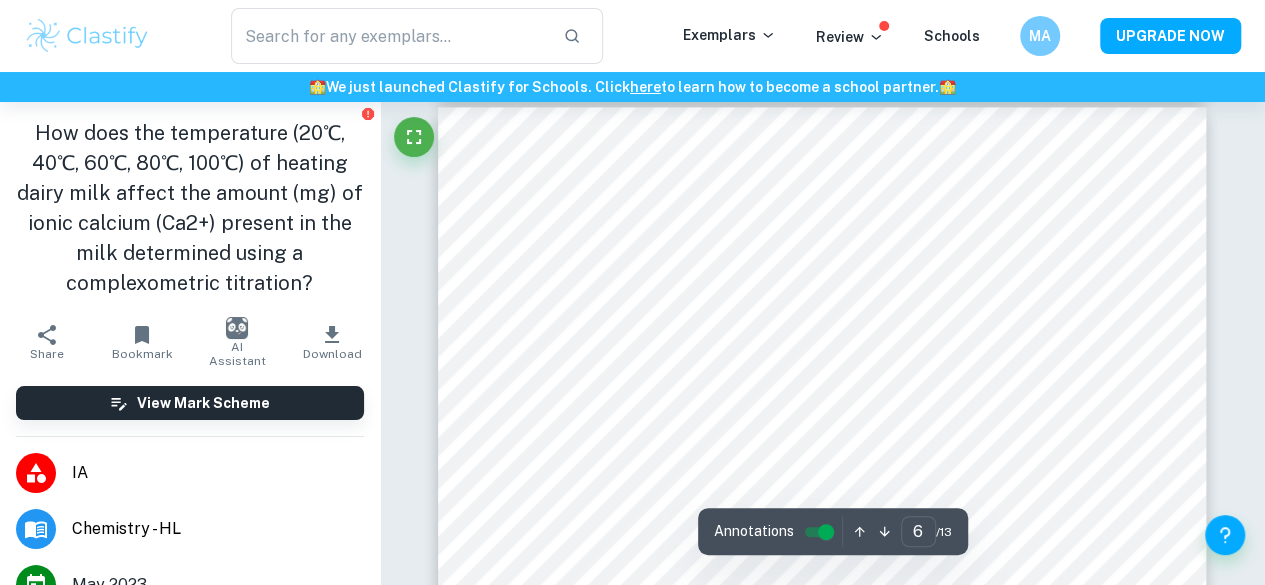scroll, scrollTop: 5279, scrollLeft: 0, axis: vertical 